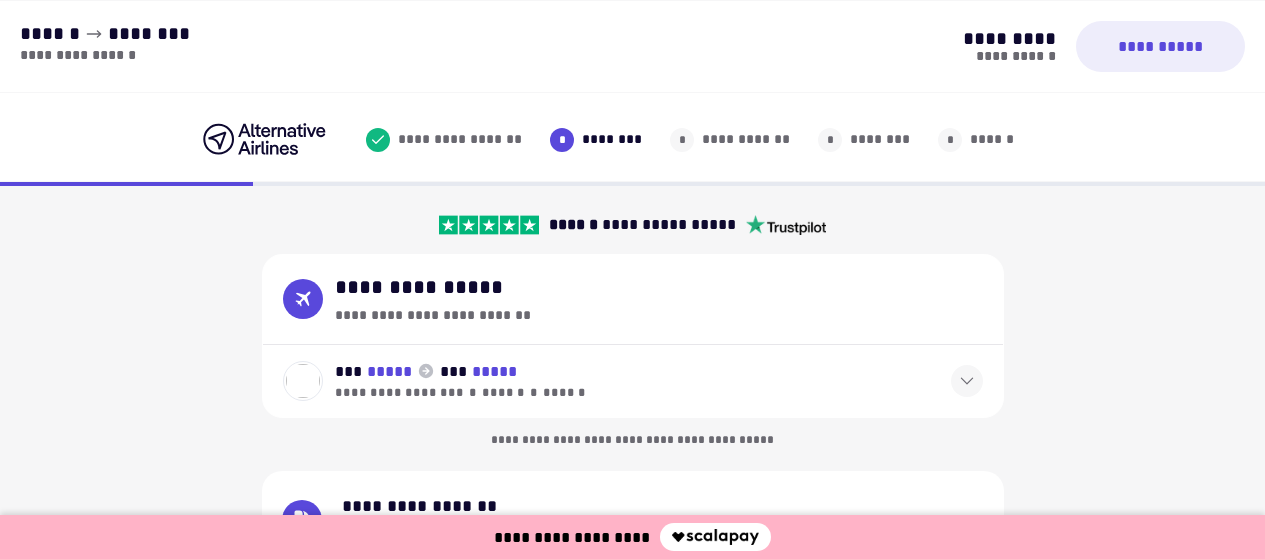 select on "**" 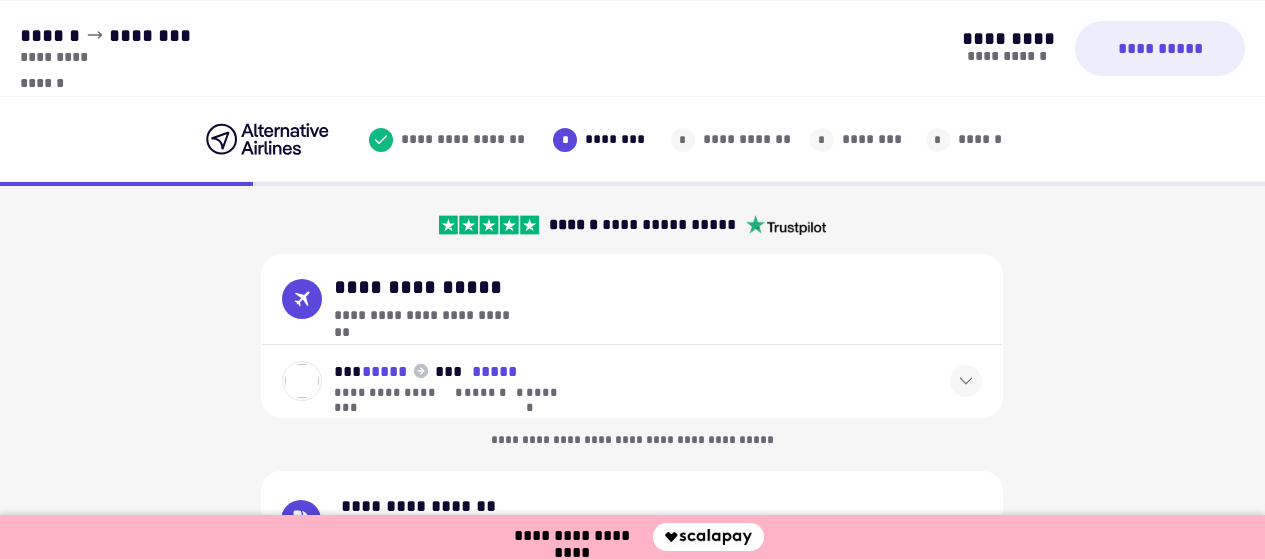 scroll, scrollTop: 0, scrollLeft: 0, axis: both 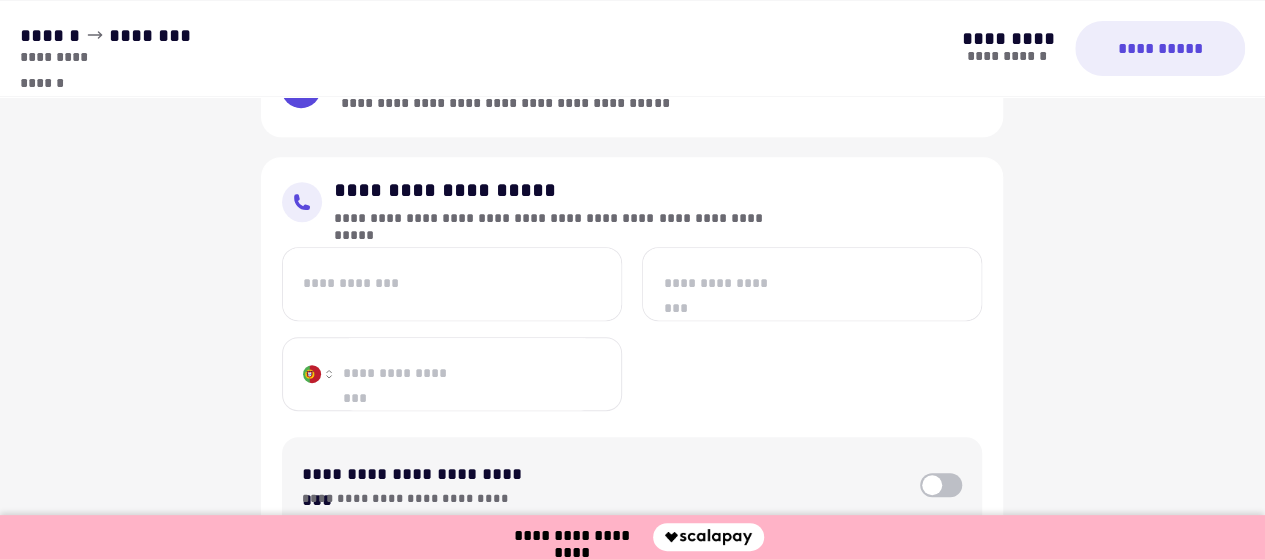 click on "**********" at bounding box center (452, 284) 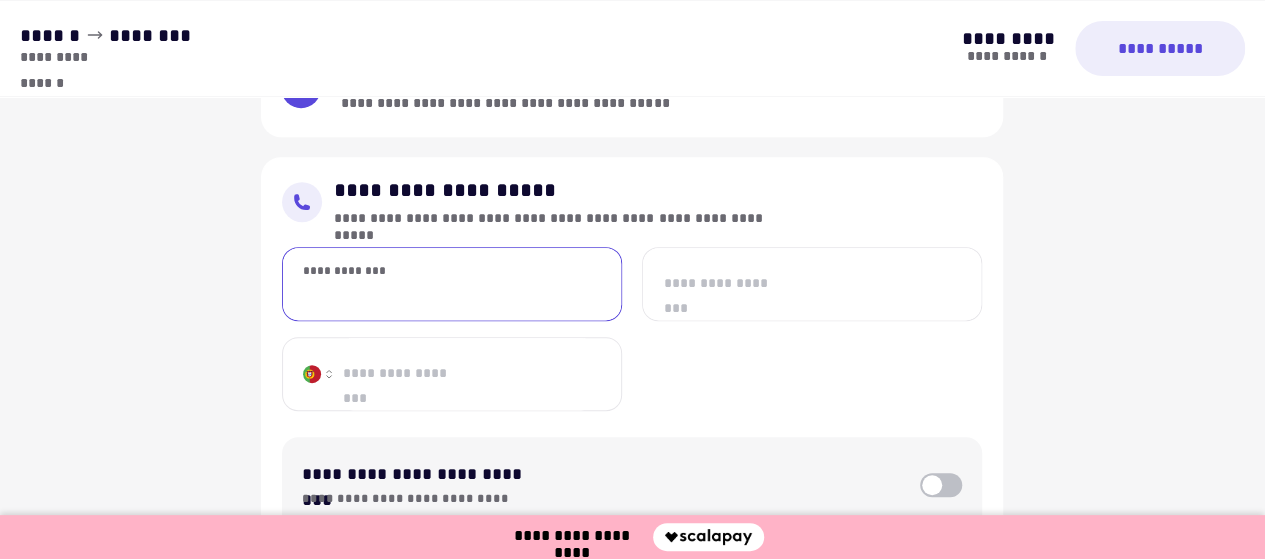 type on "**********" 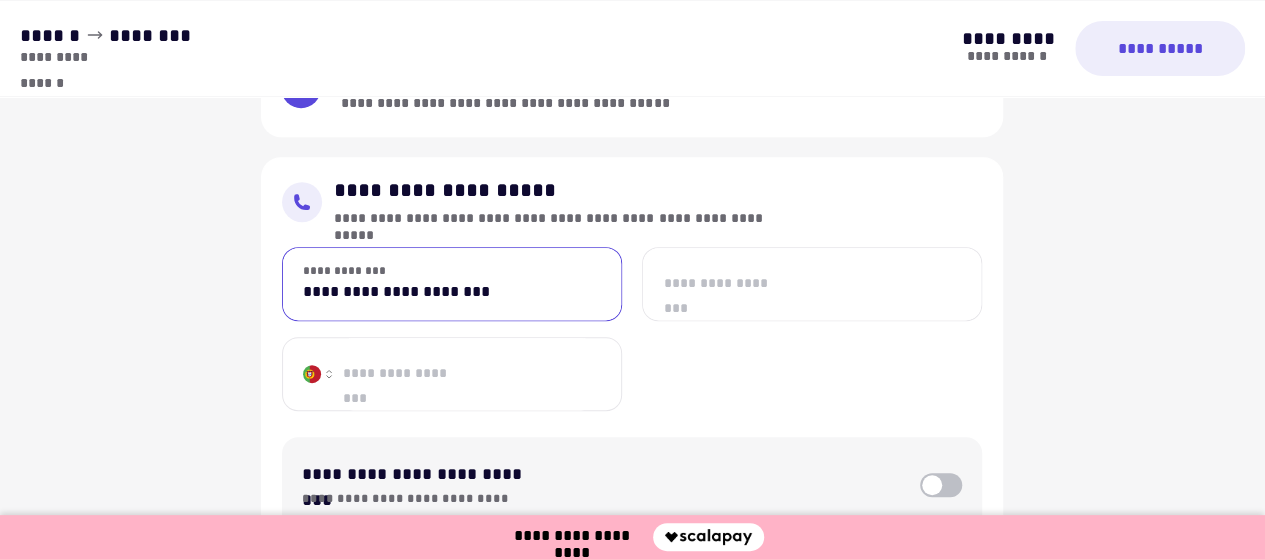 type on "**********" 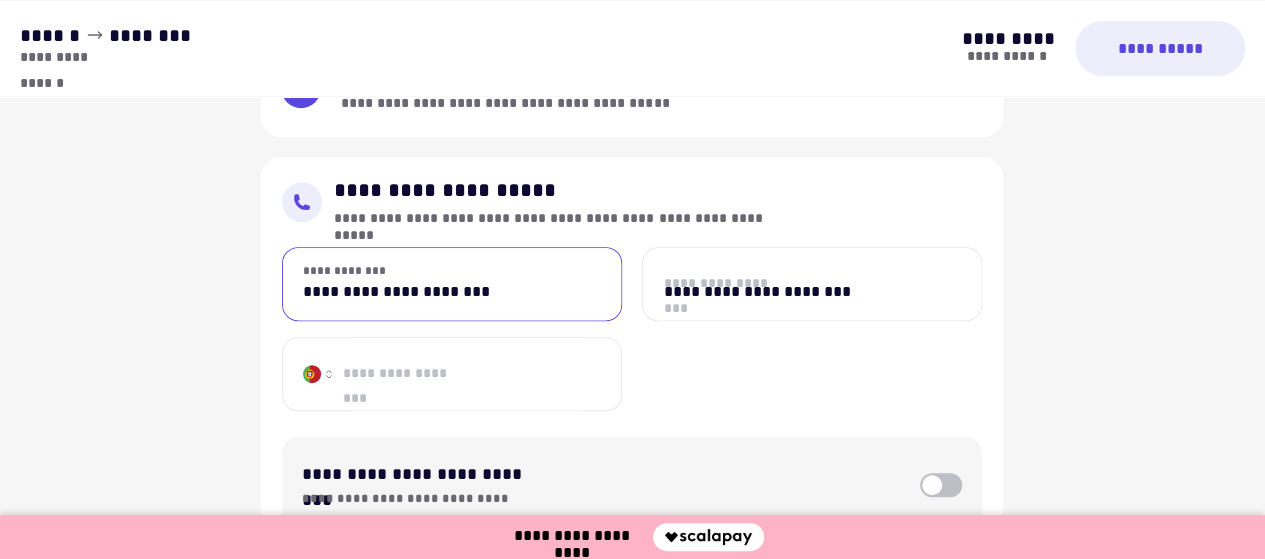 type on "*********" 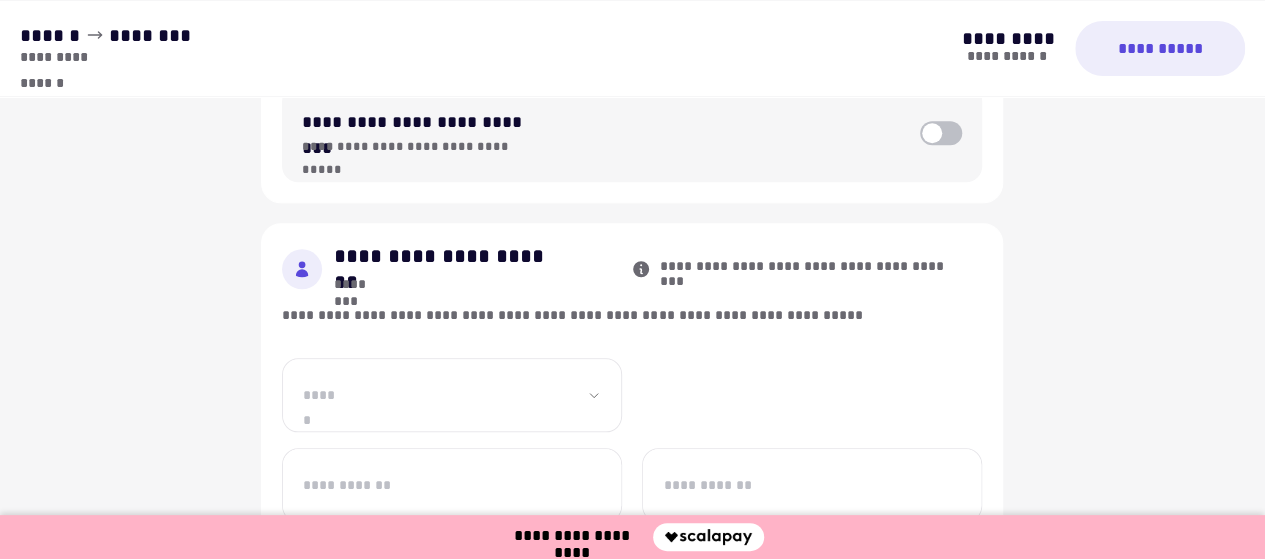 scroll, scrollTop: 932, scrollLeft: 0, axis: vertical 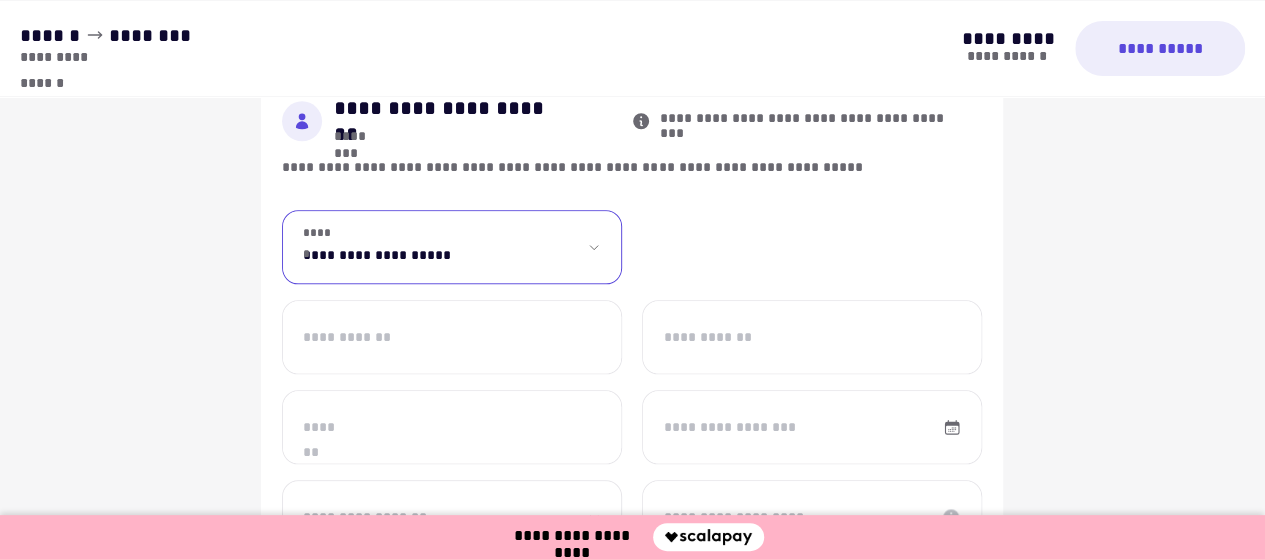 click on "**********" at bounding box center [452, 247] 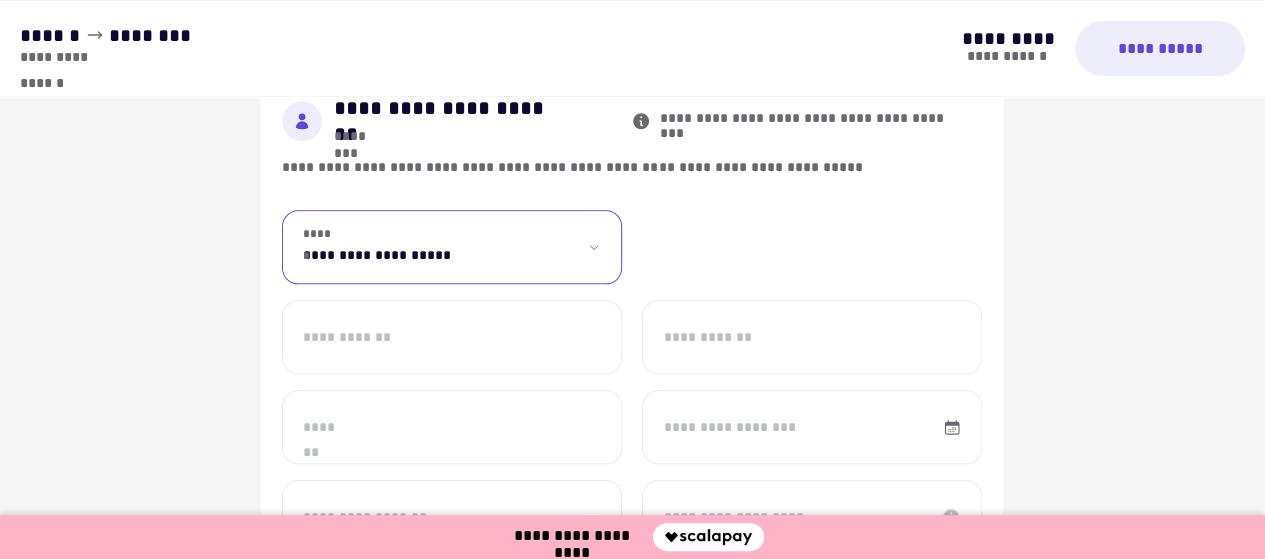 select on "**" 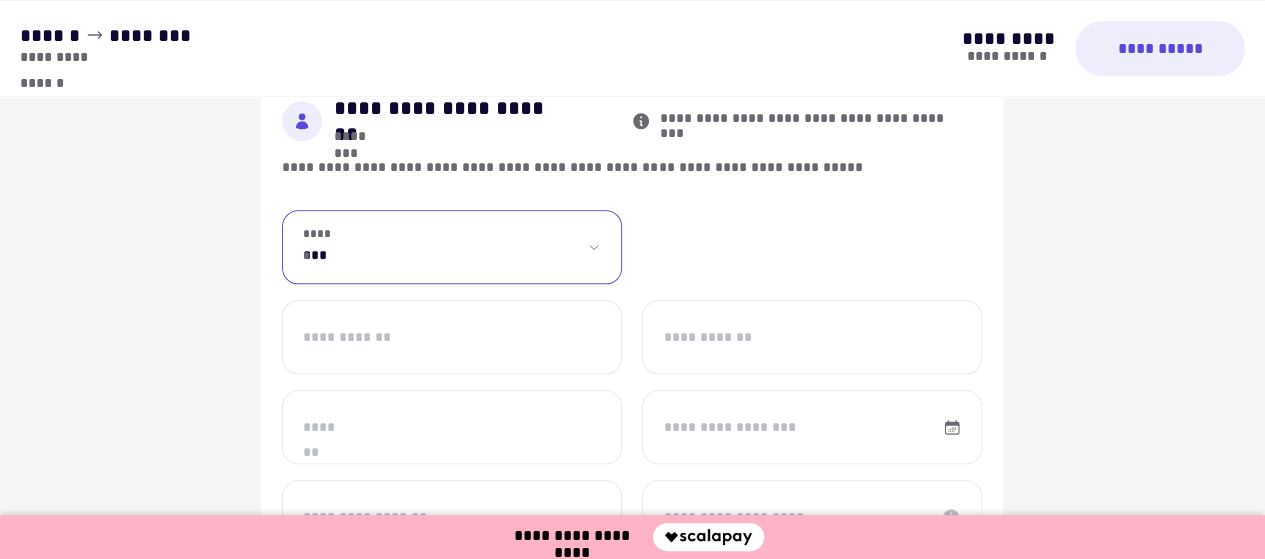 click on "**********" at bounding box center [452, 247] 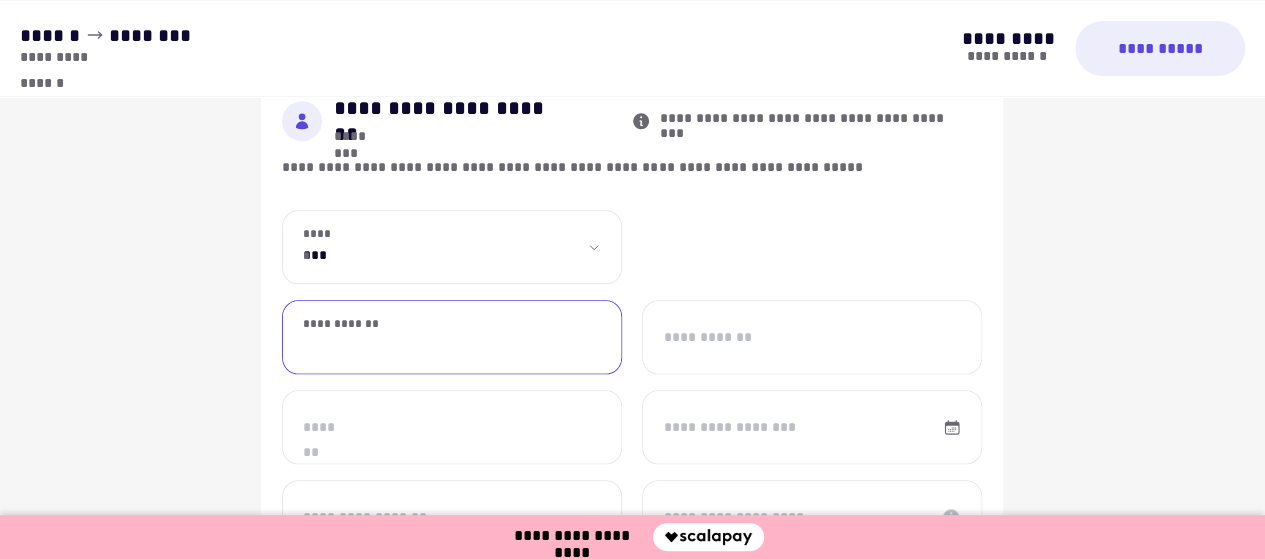 click on "**********" at bounding box center [452, 337] 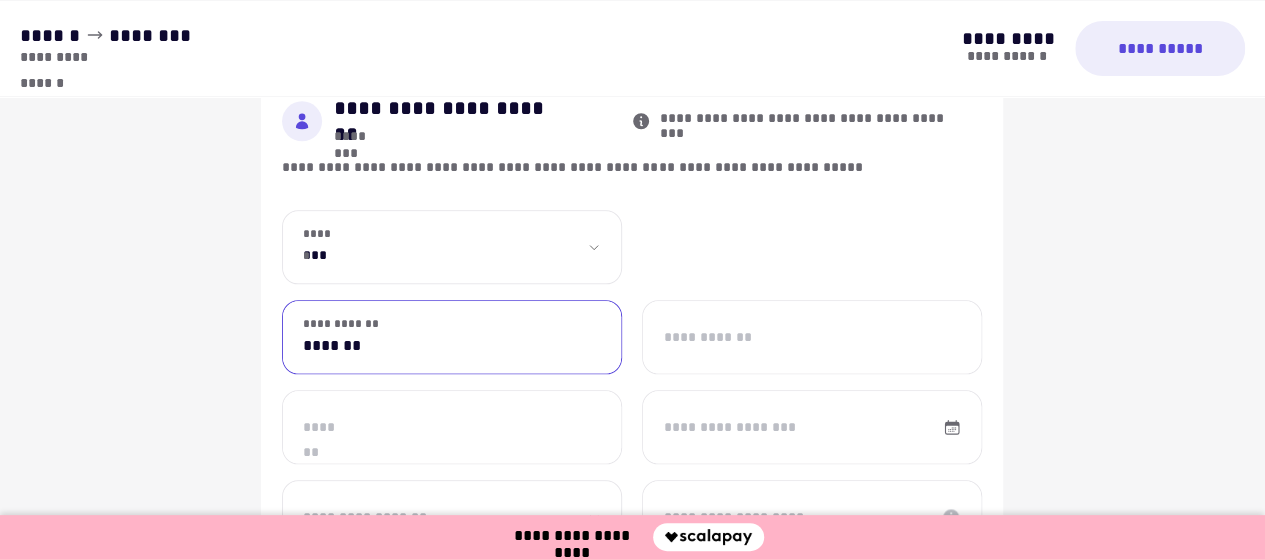 type on "********" 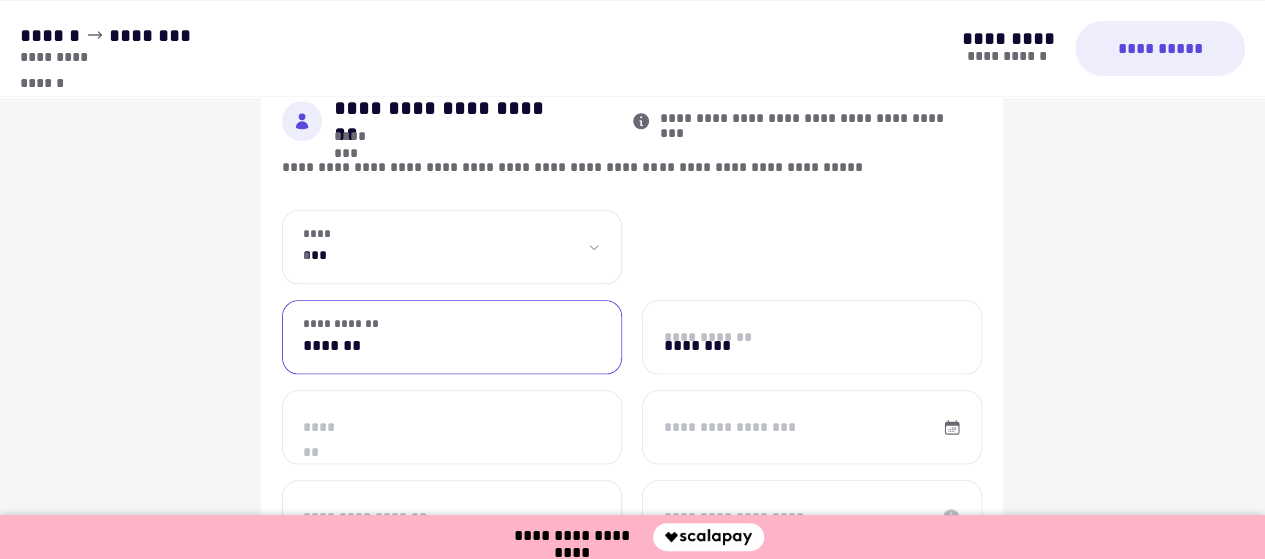 type on "******" 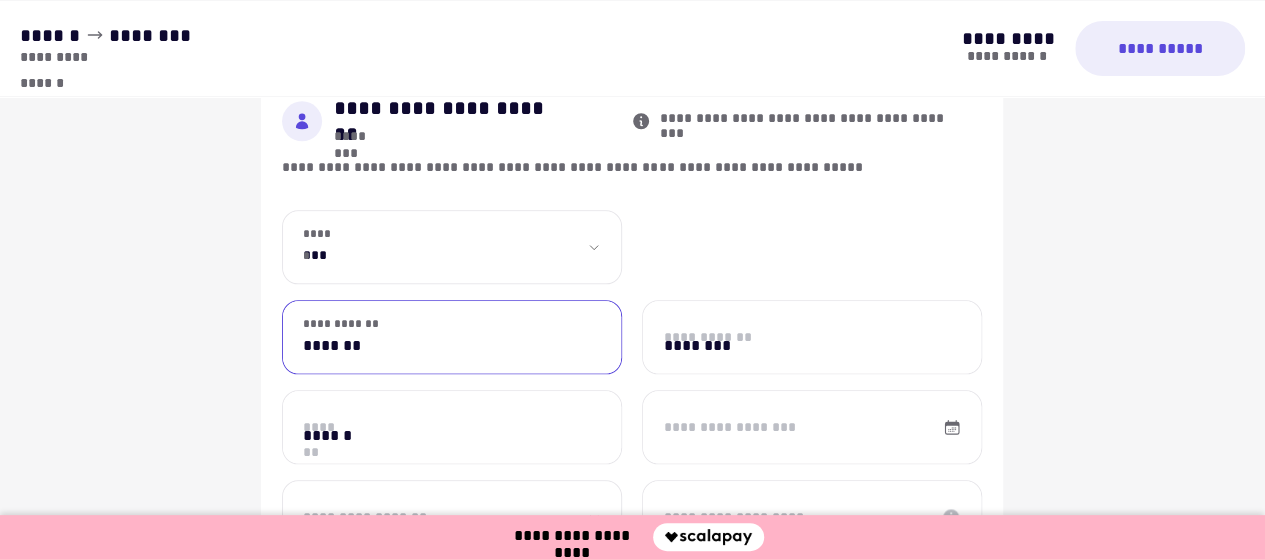 select on "**" 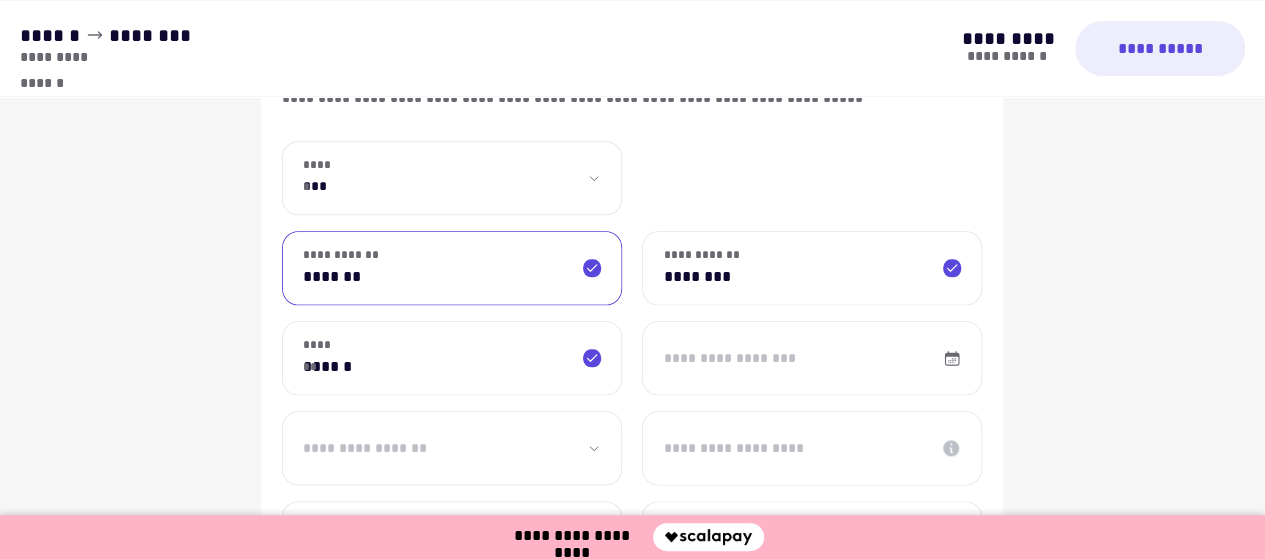 scroll, scrollTop: 1032, scrollLeft: 0, axis: vertical 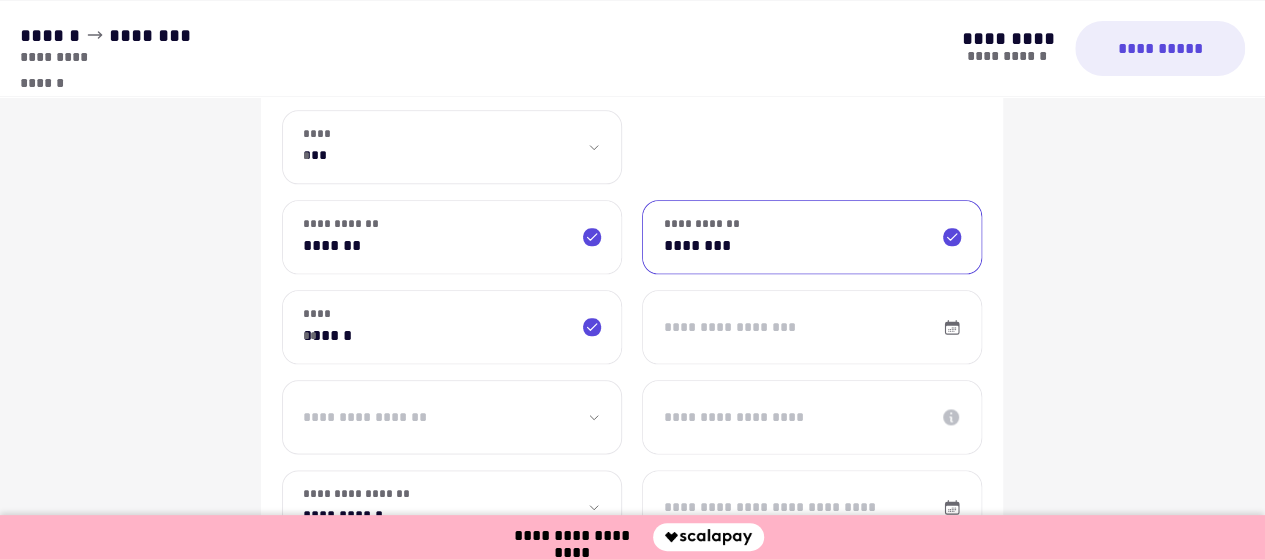 drag, startPoint x: 684, startPoint y: 239, endPoint x: 639, endPoint y: 245, distance: 45.39824 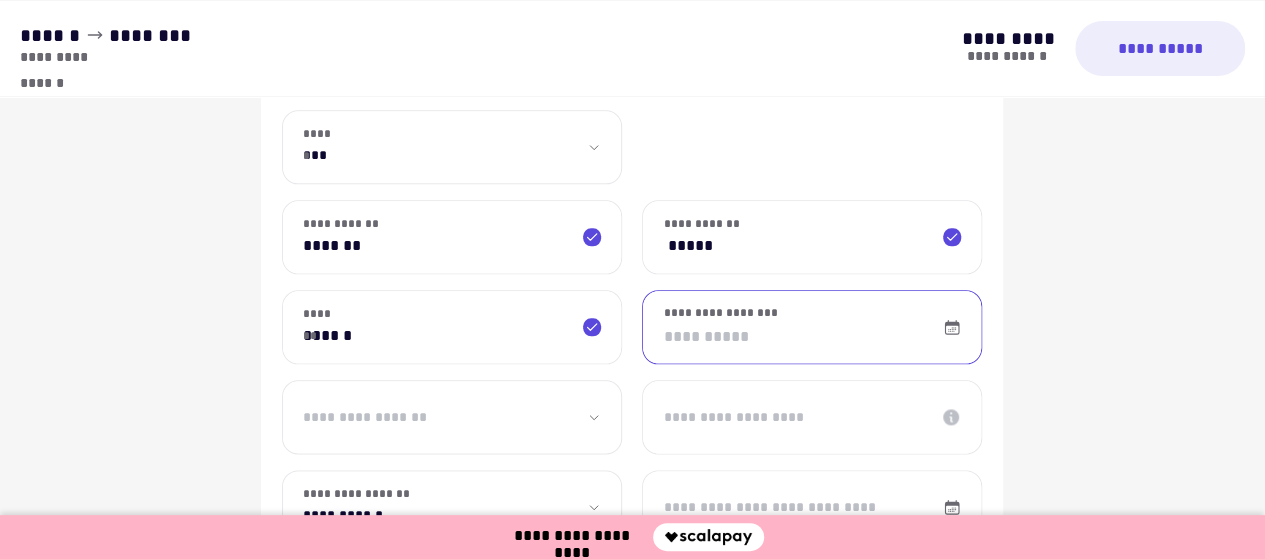 type on "*****" 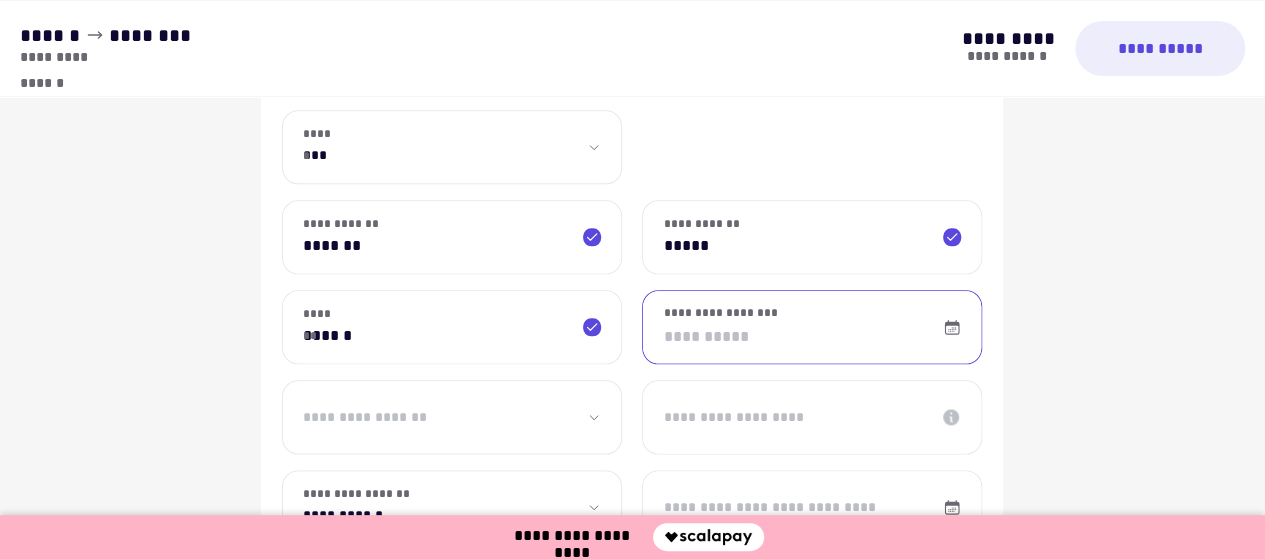 click on "**********" at bounding box center [812, 327] 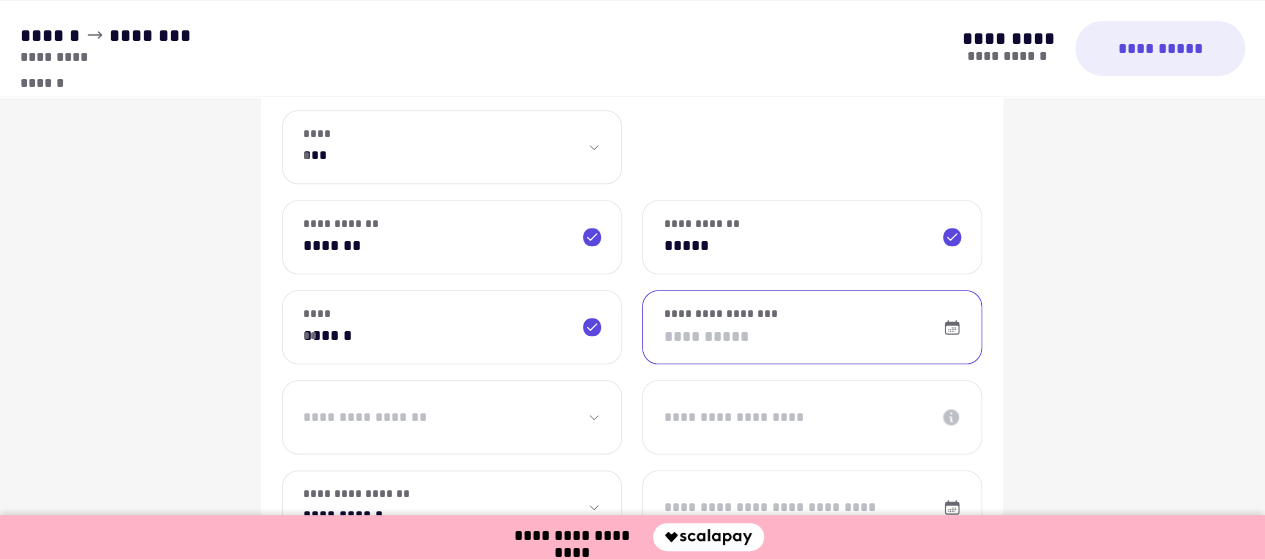 type on "**********" 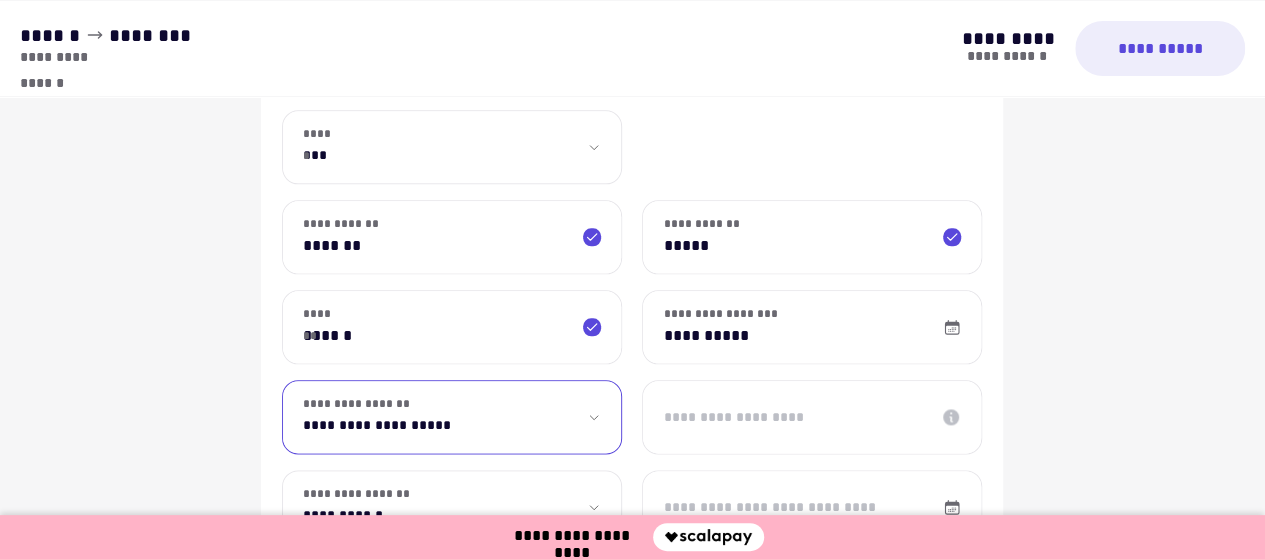 click on "**********" at bounding box center [452, 417] 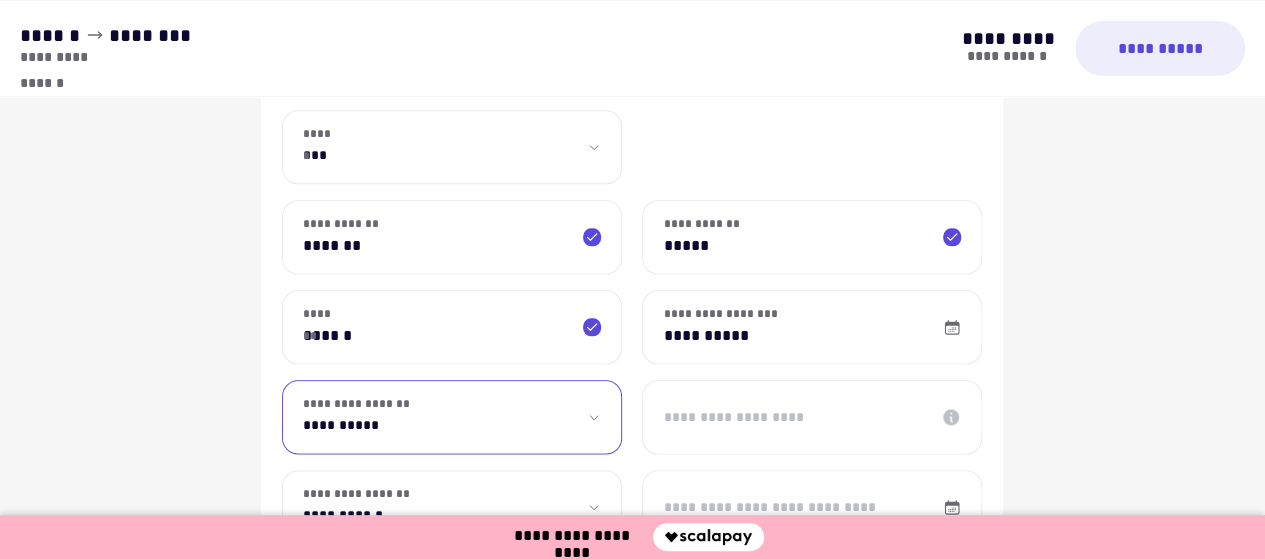 click on "**********" at bounding box center [452, 417] 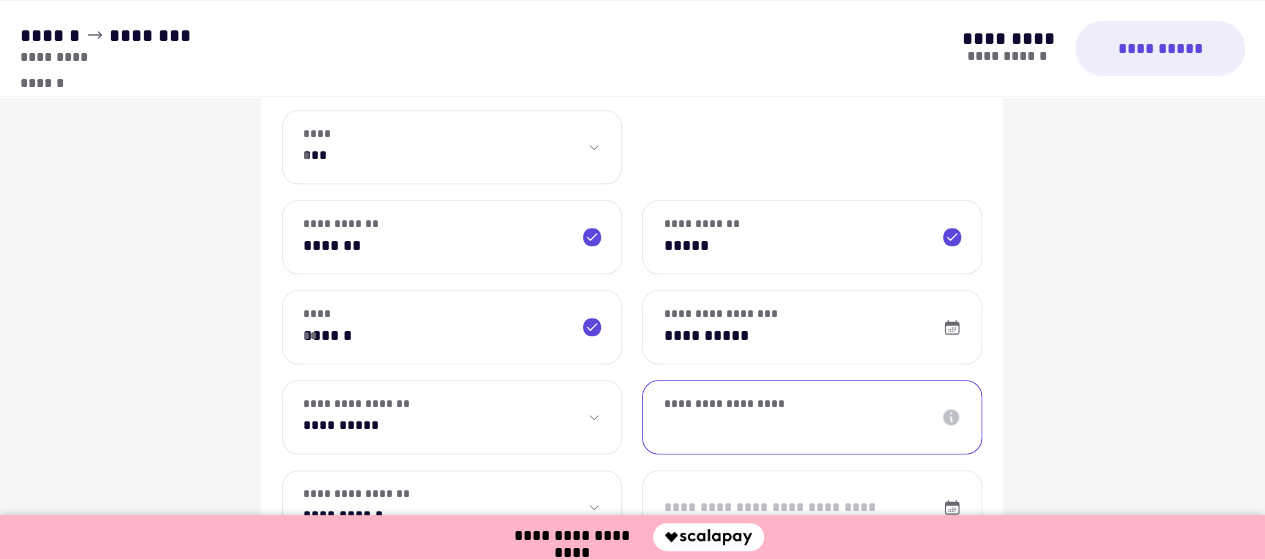 type on "********" 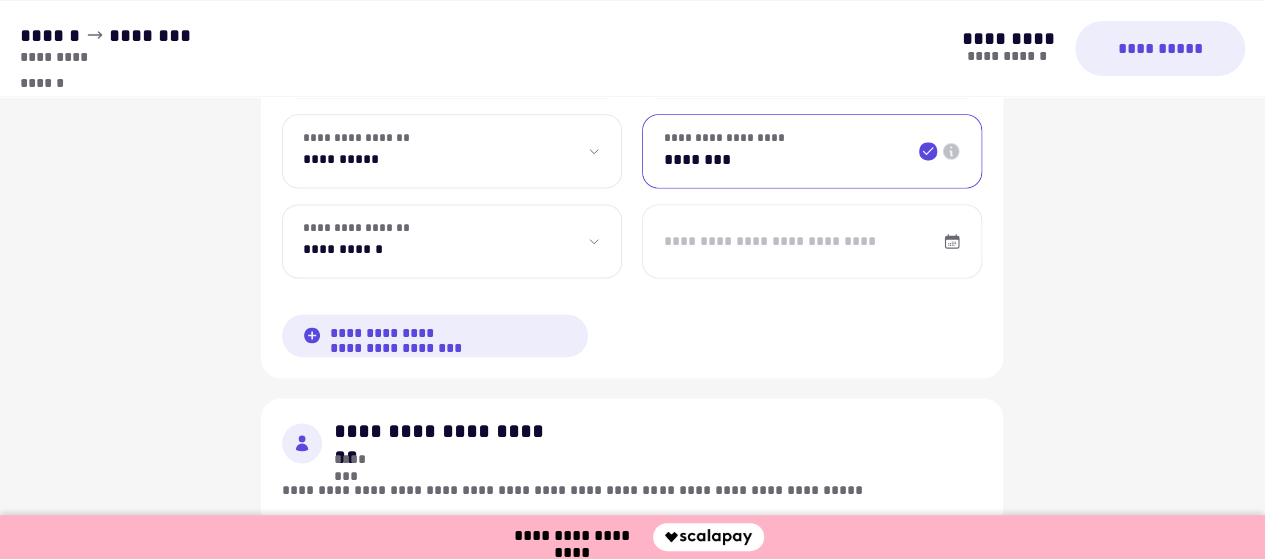 scroll, scrollTop: 1332, scrollLeft: 0, axis: vertical 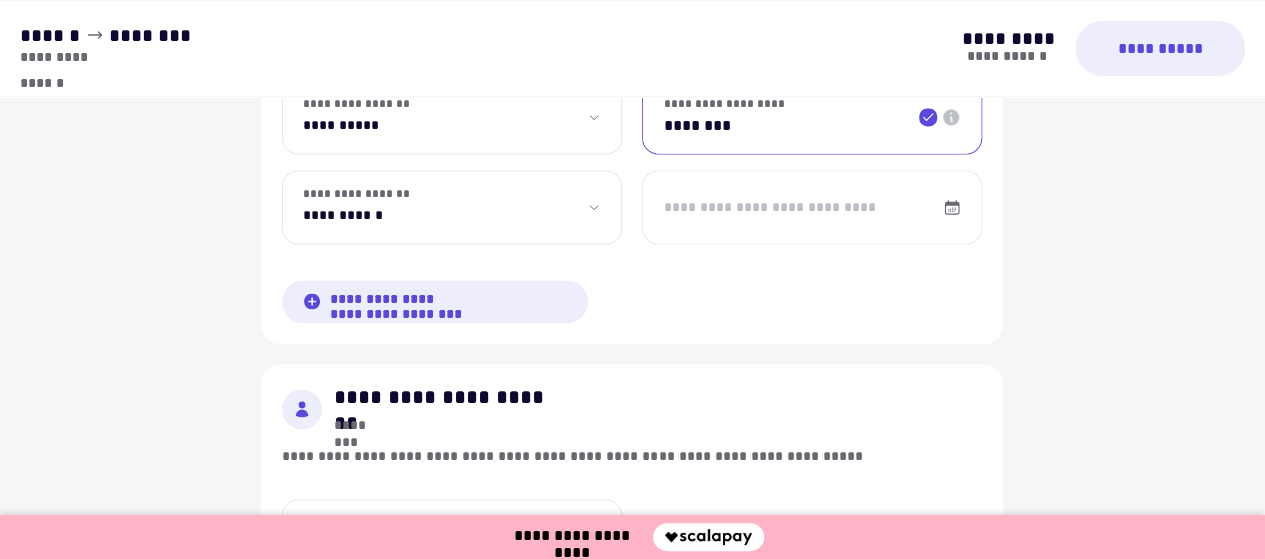 click on "**********" at bounding box center [452, 207] 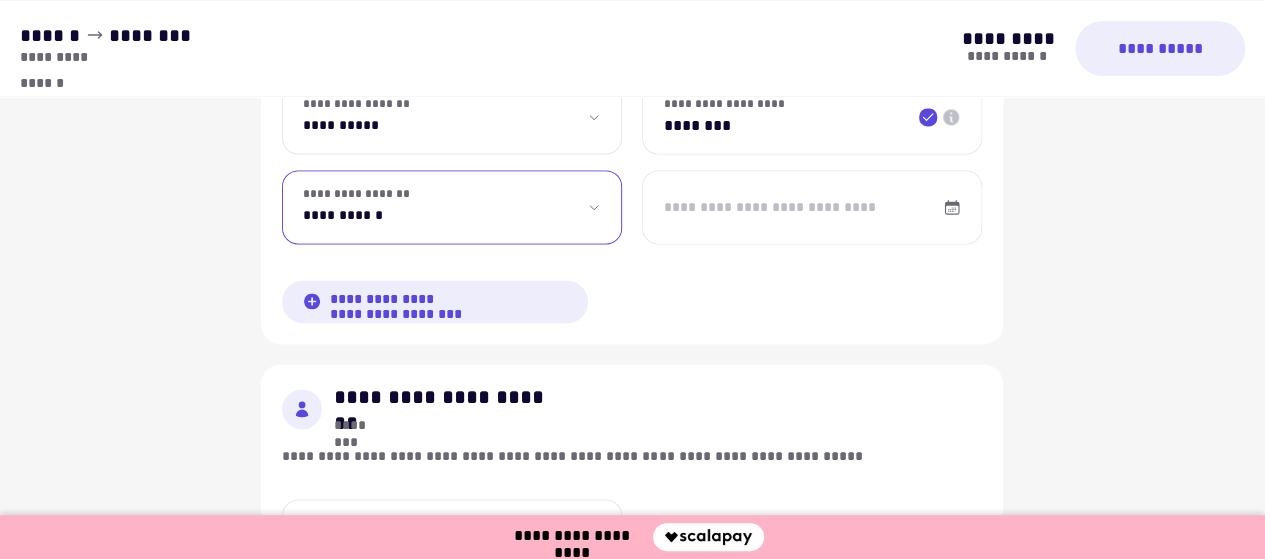 select on "**" 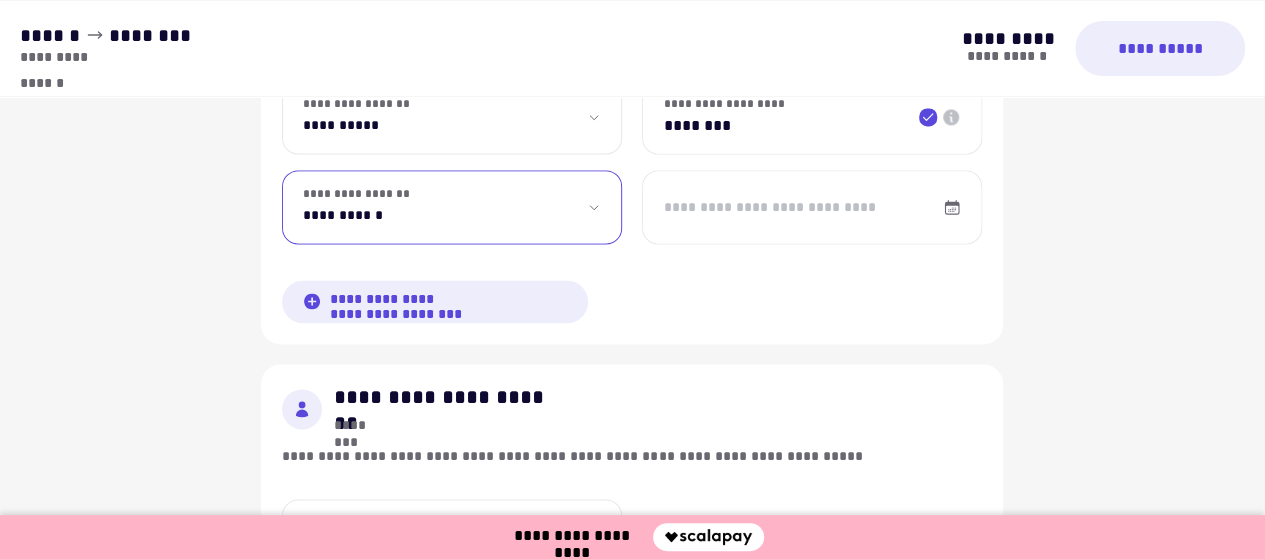 click on "**********" at bounding box center (812, 207) 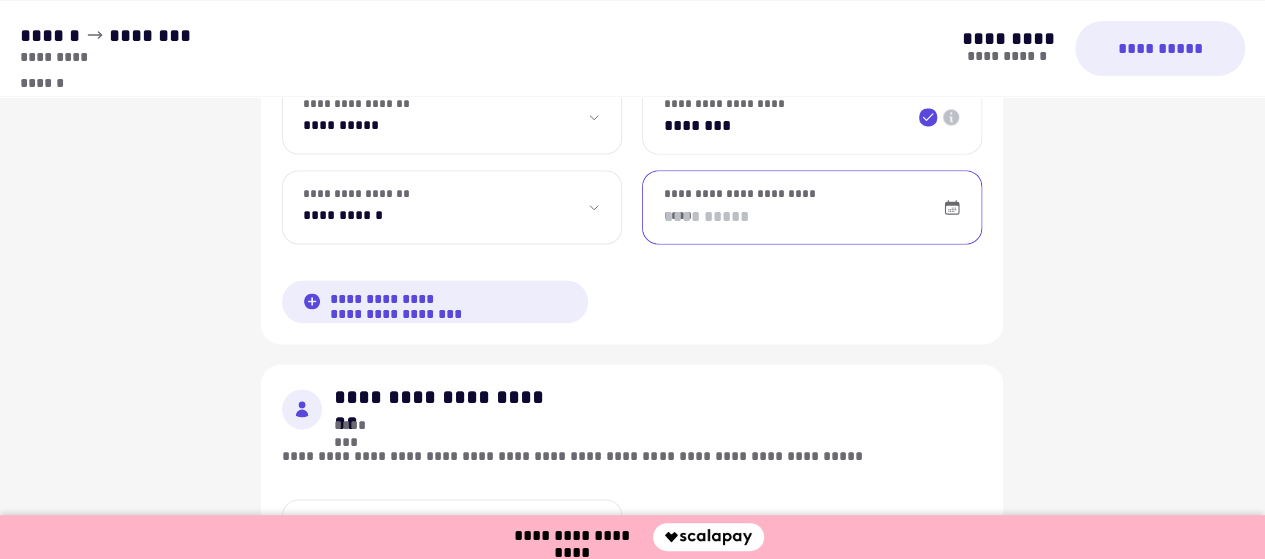 type on "**********" 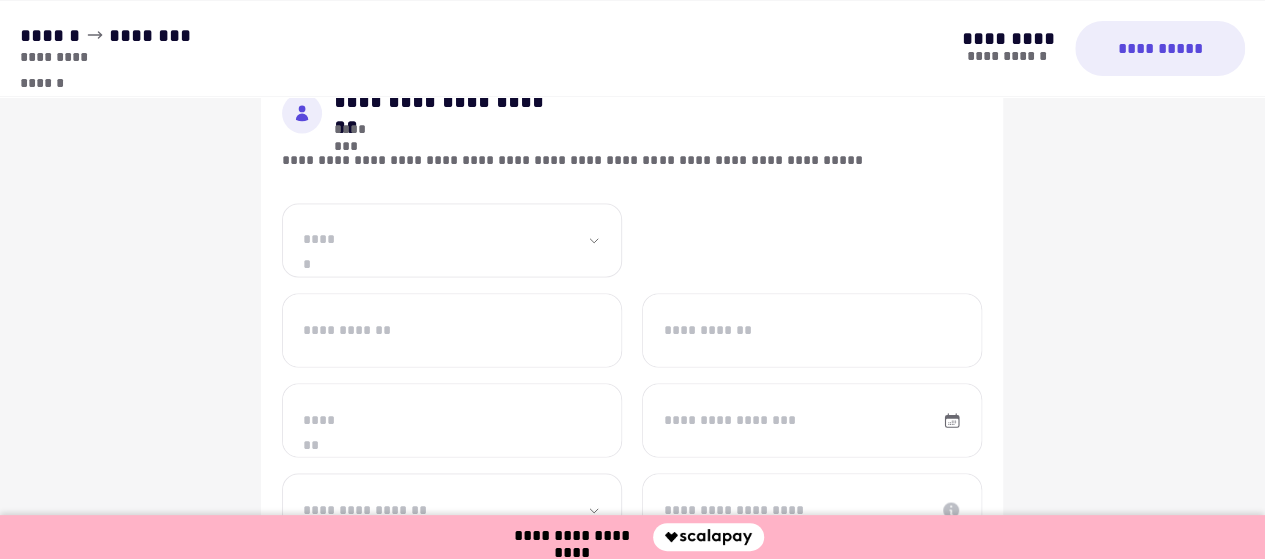 scroll, scrollTop: 1632, scrollLeft: 0, axis: vertical 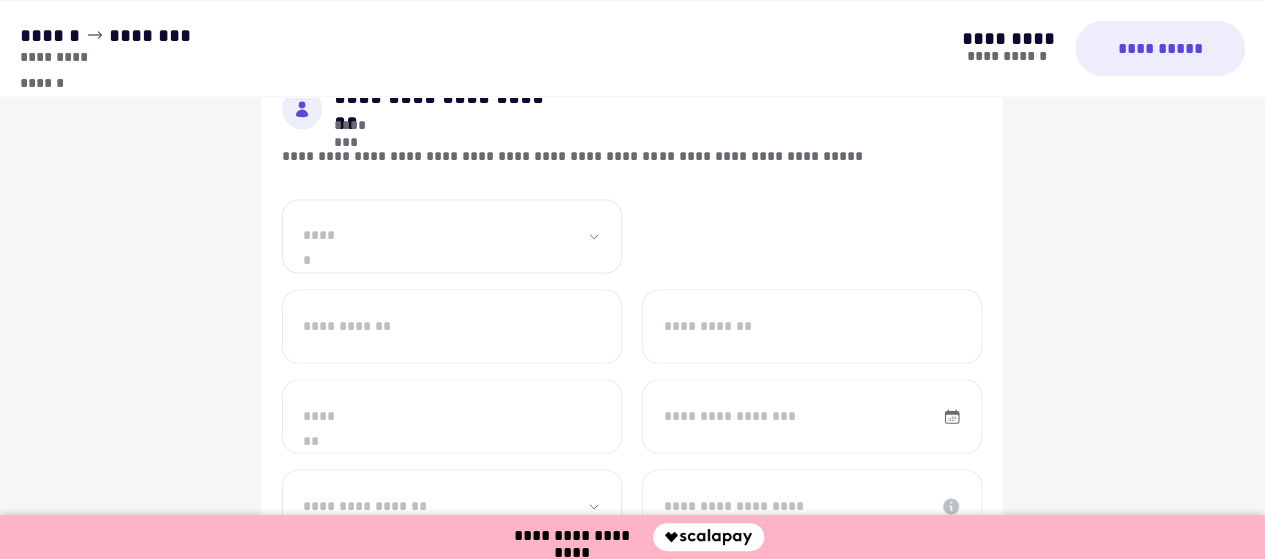 click on "**********" at bounding box center (452, -453) 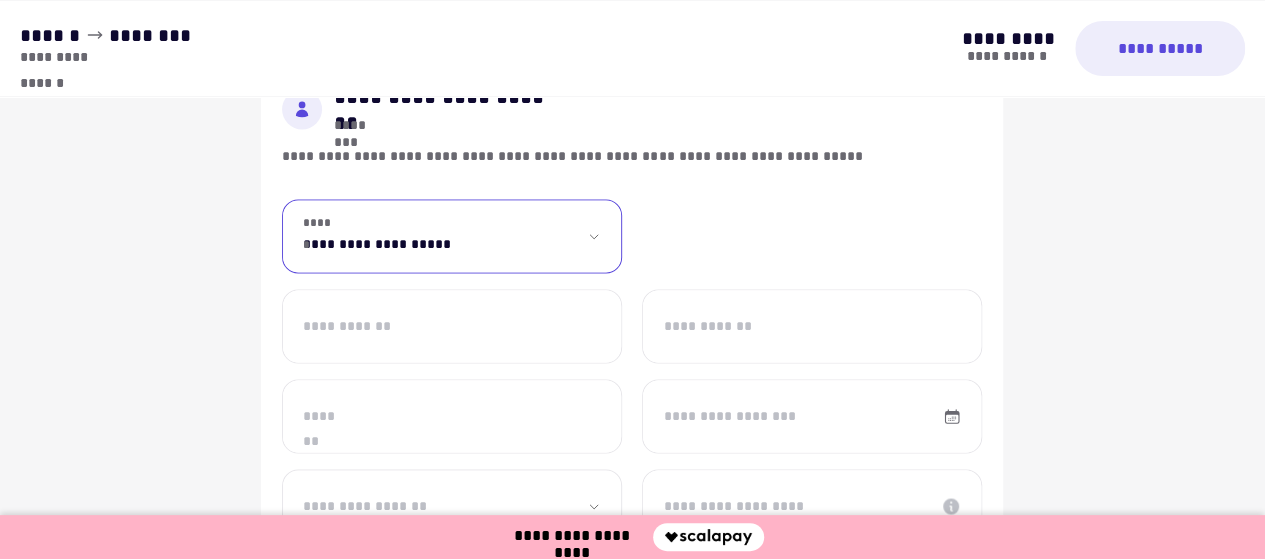 select on "**" 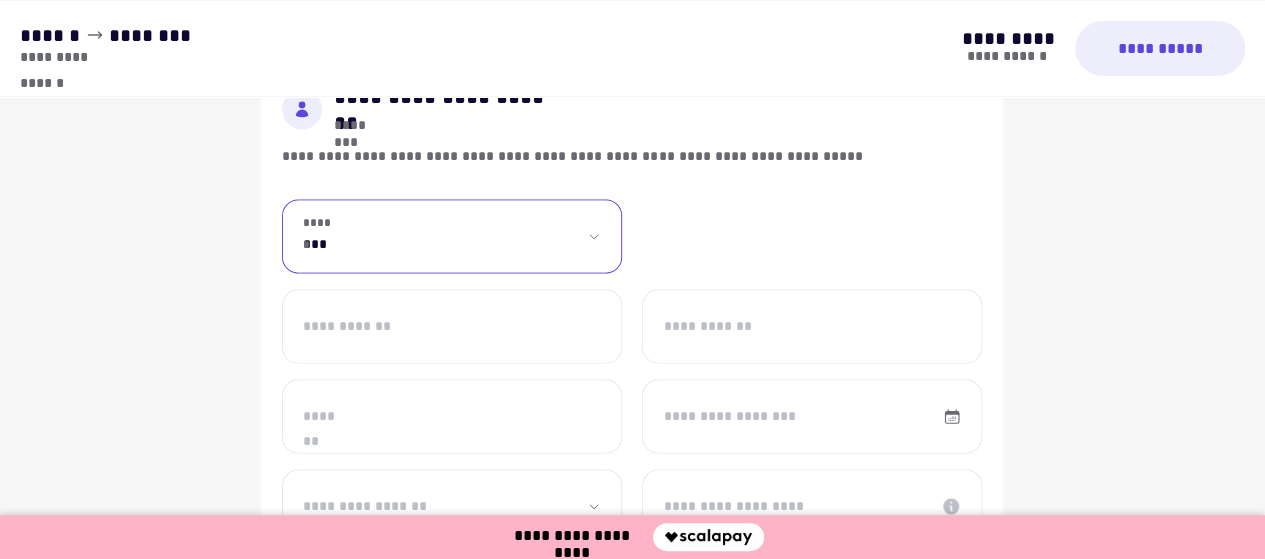 click on "**********" at bounding box center [452, 236] 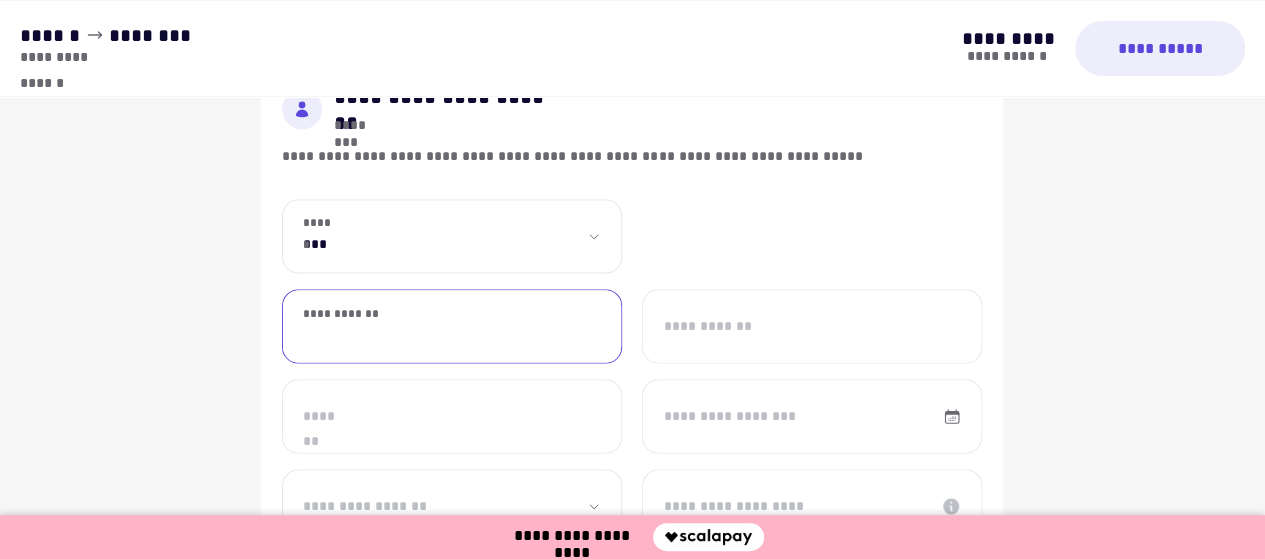 click on "**********" at bounding box center [452, 326] 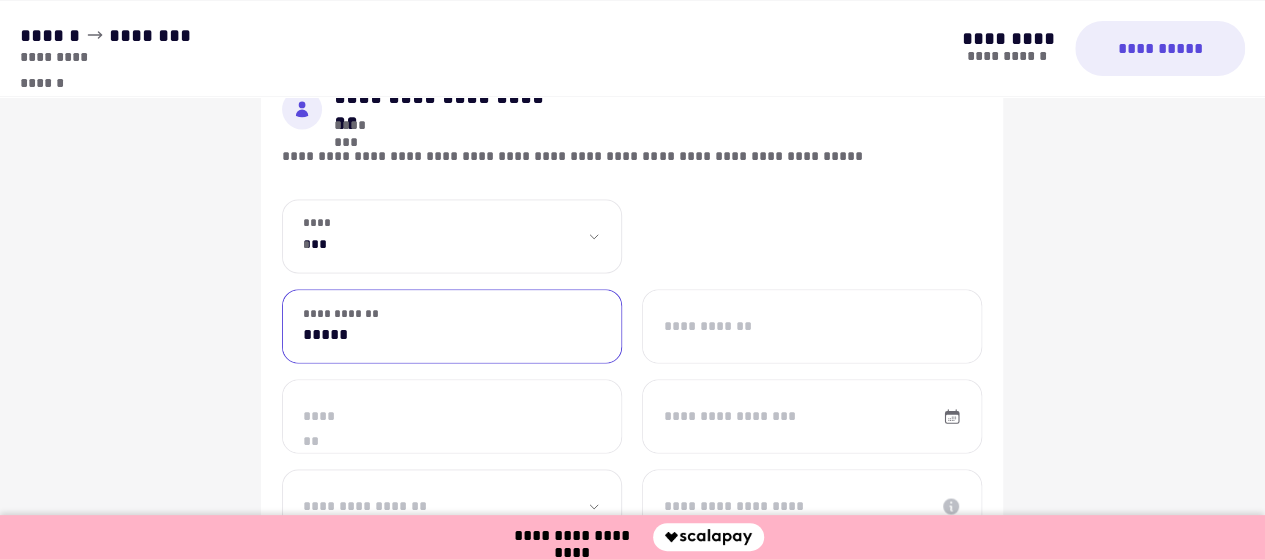 type on "******" 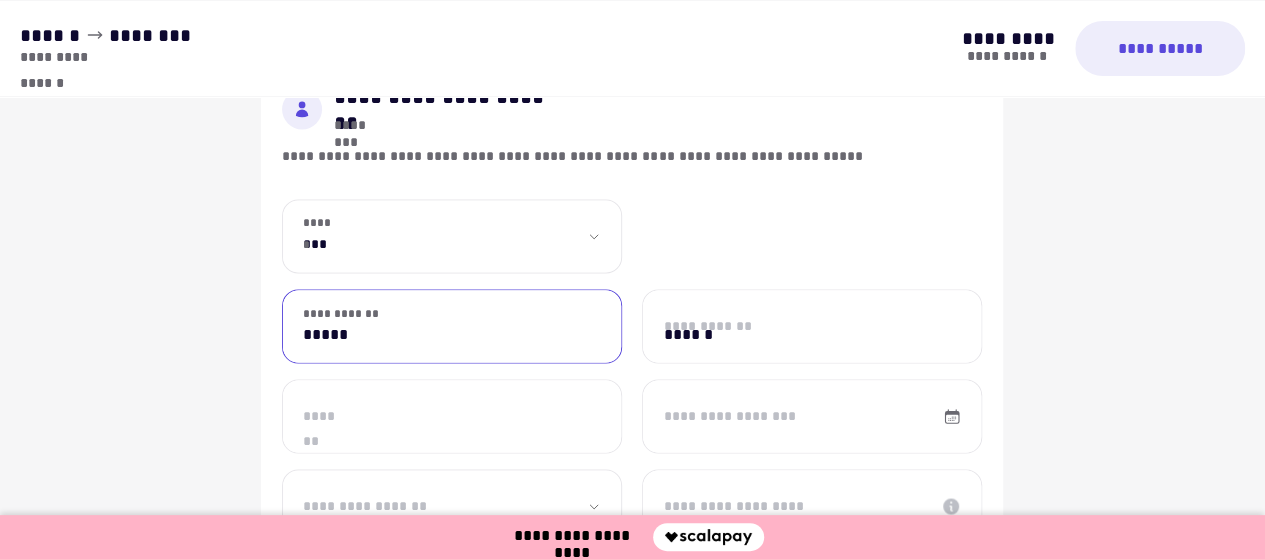 type on "******" 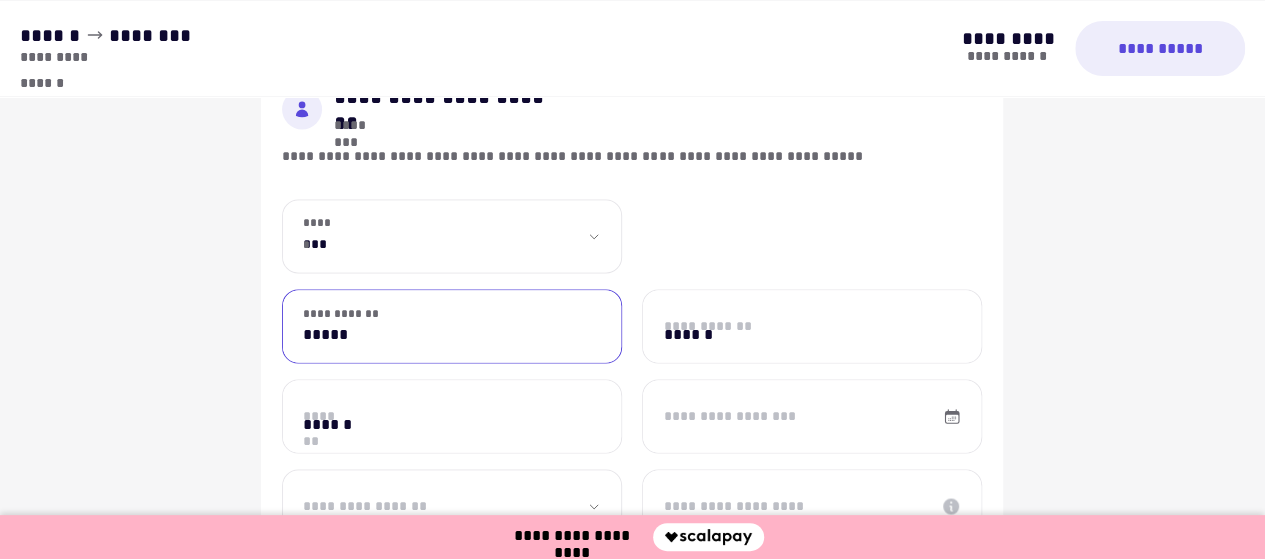 select on "**" 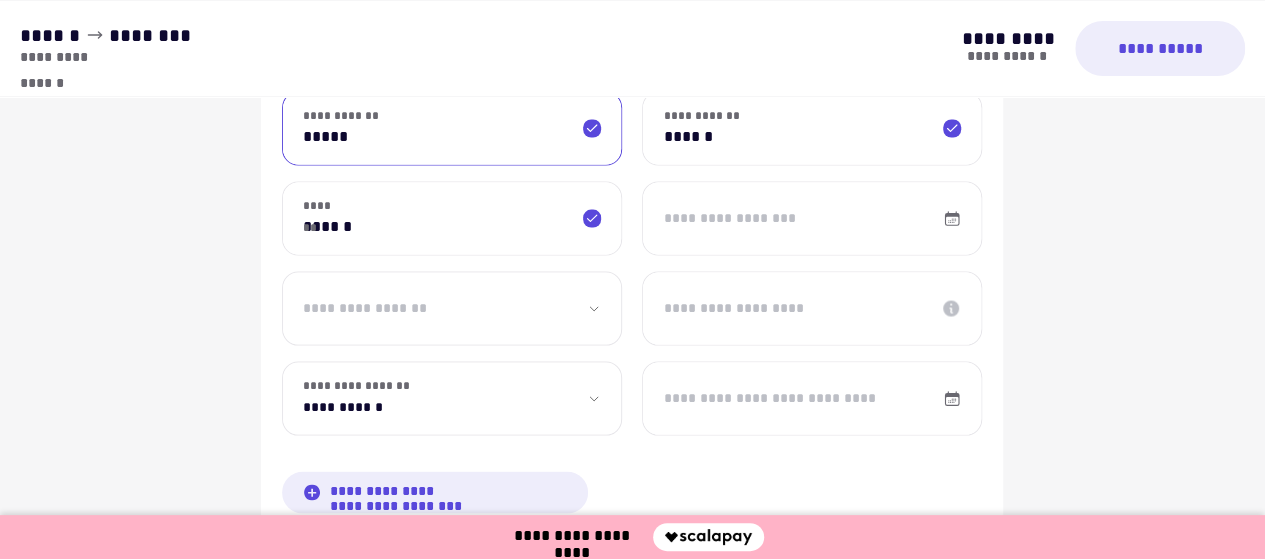 scroll, scrollTop: 1832, scrollLeft: 0, axis: vertical 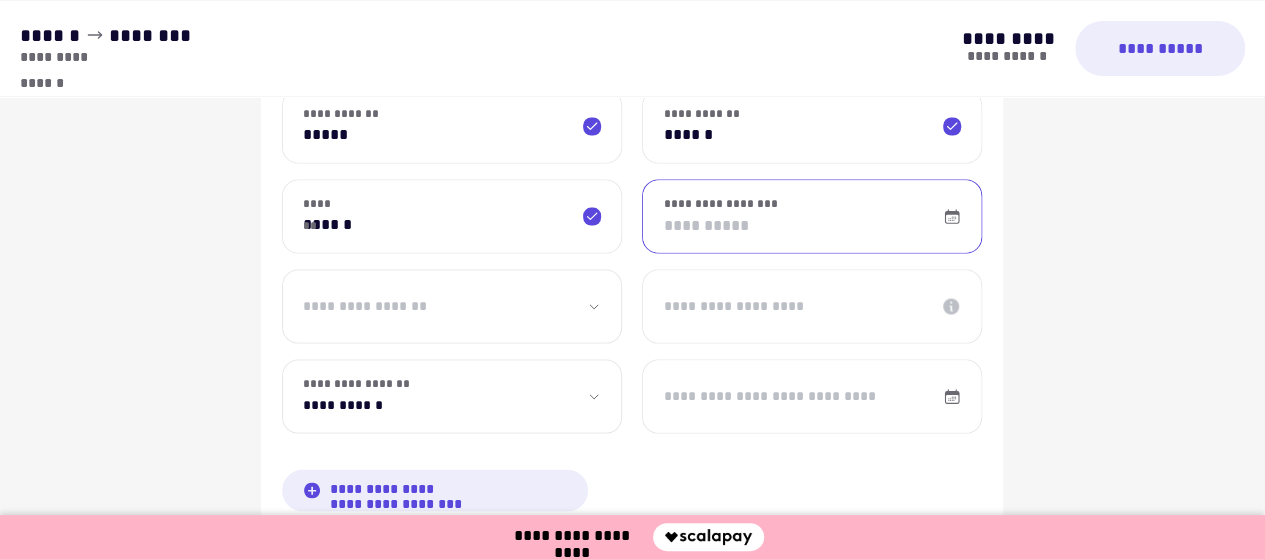 click on "**********" at bounding box center [812, 216] 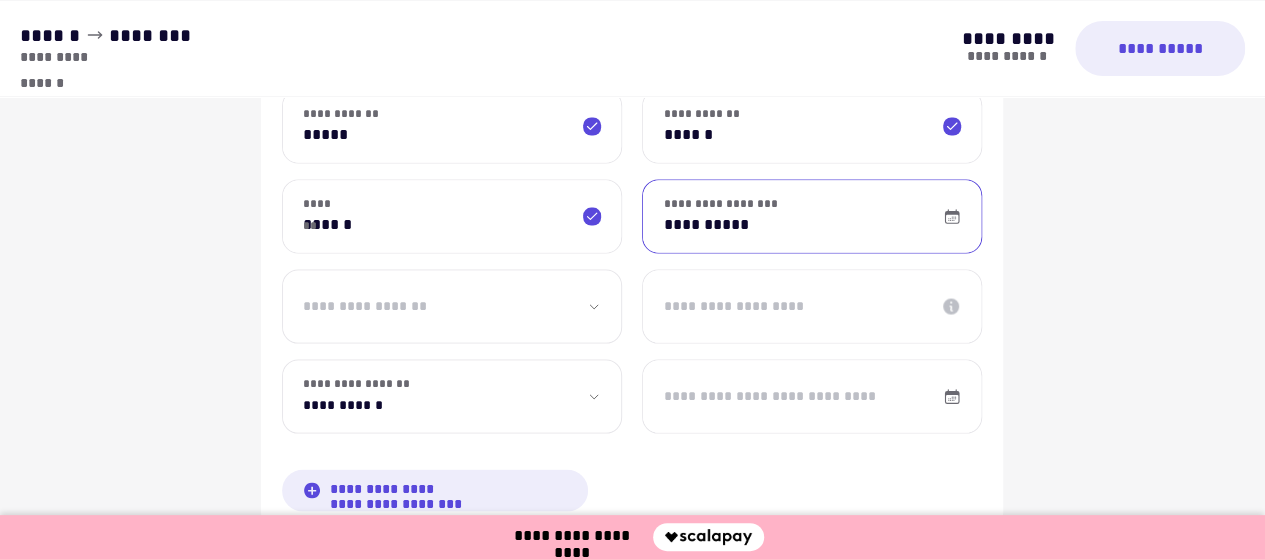 type on "**********" 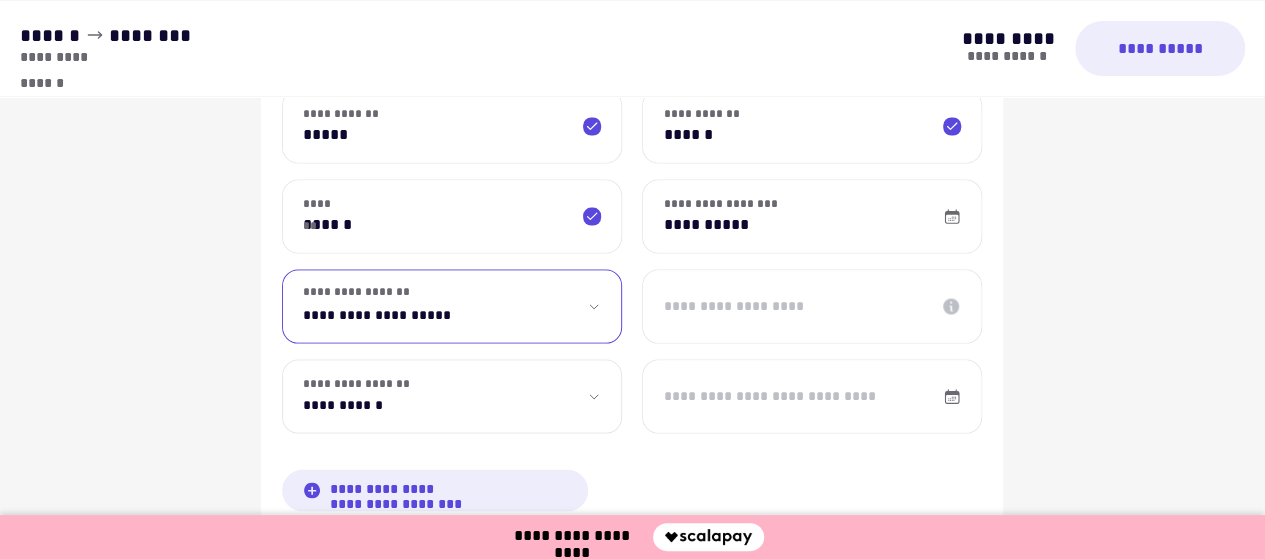 click on "**********" at bounding box center [452, 306] 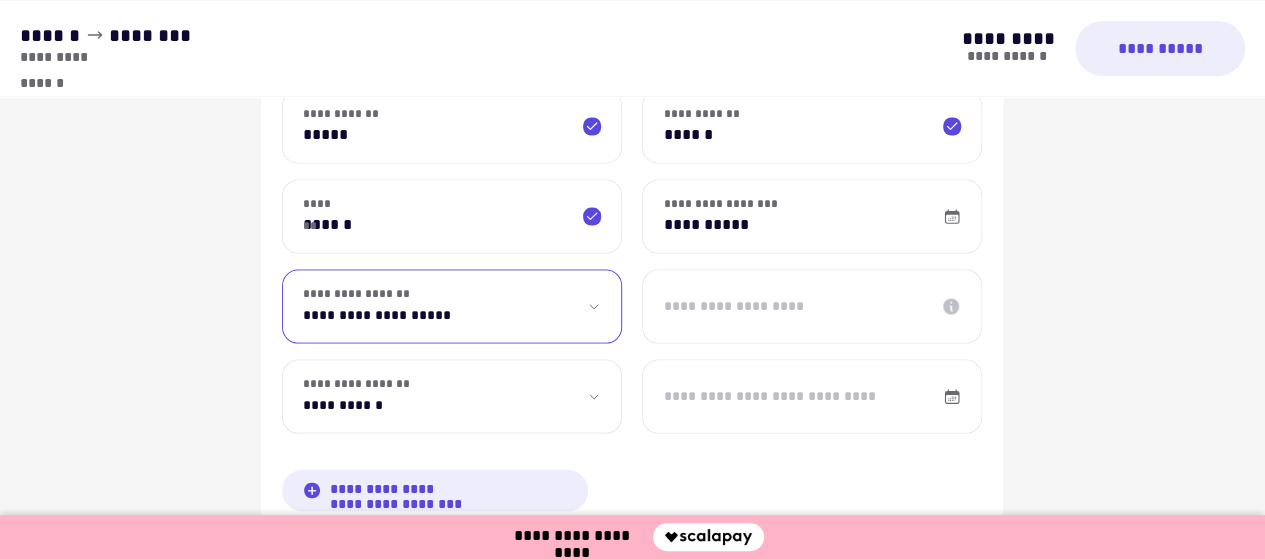 select on "********" 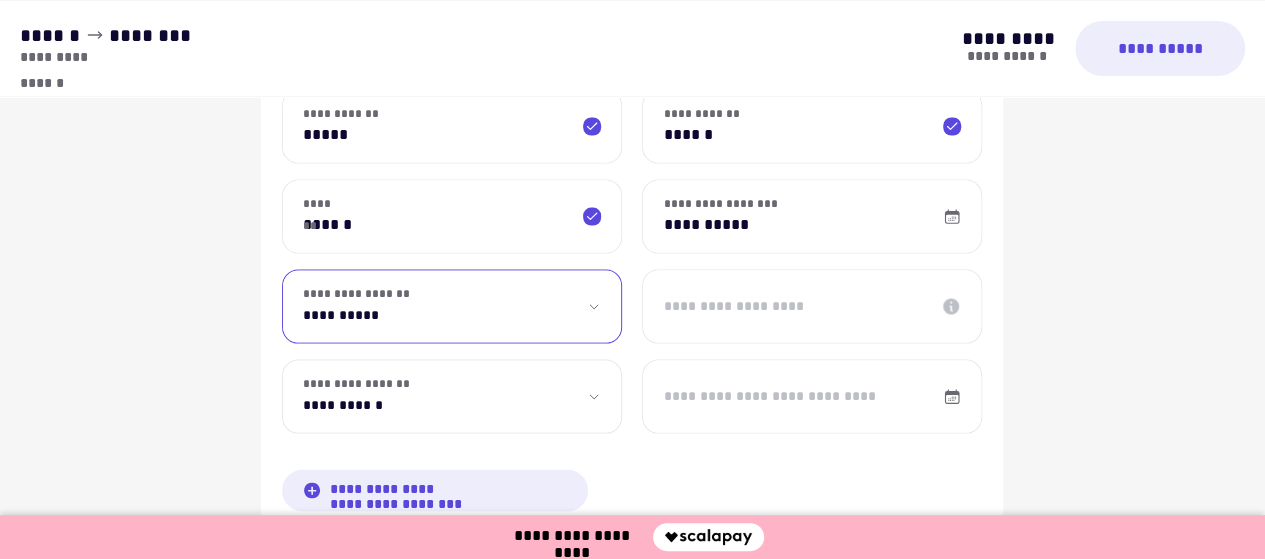 click on "**********" at bounding box center [452, 306] 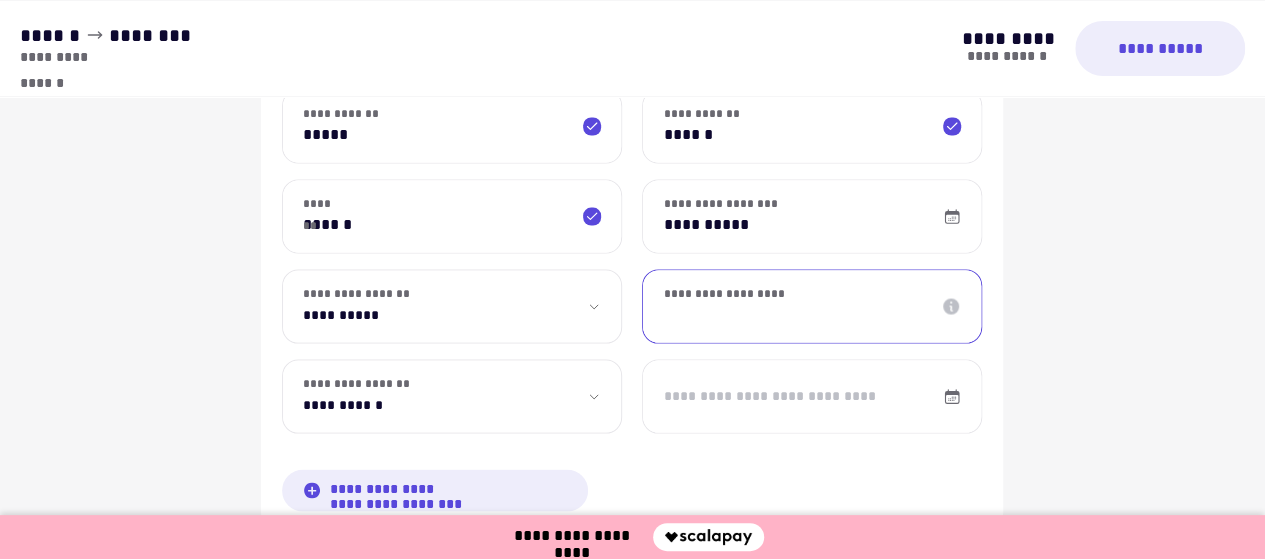 click on "**********" at bounding box center (812, 306) 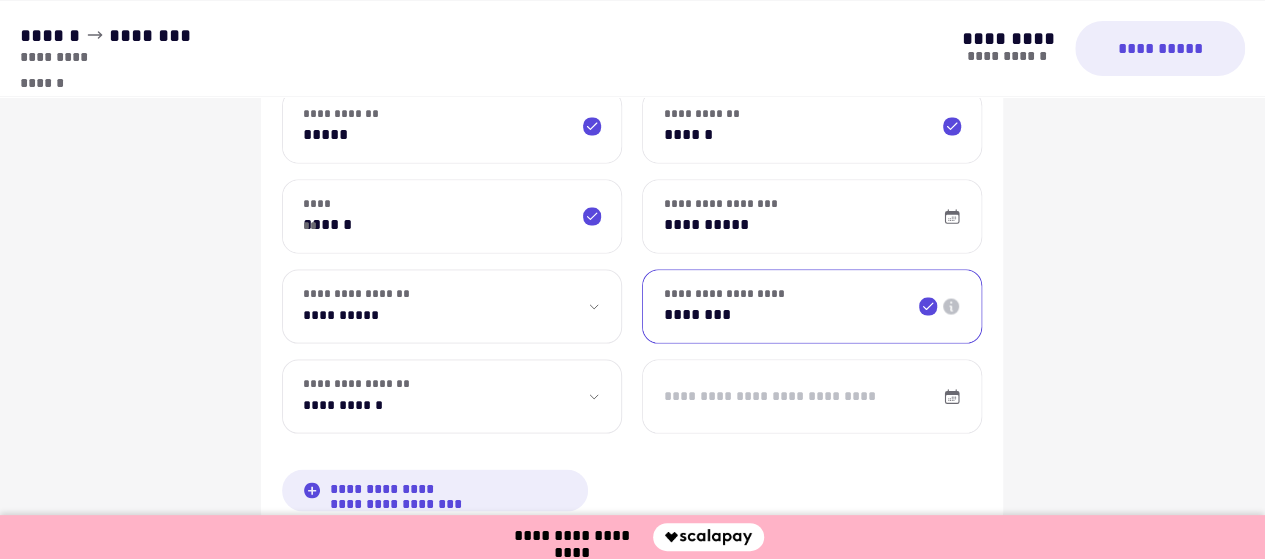 type on "********" 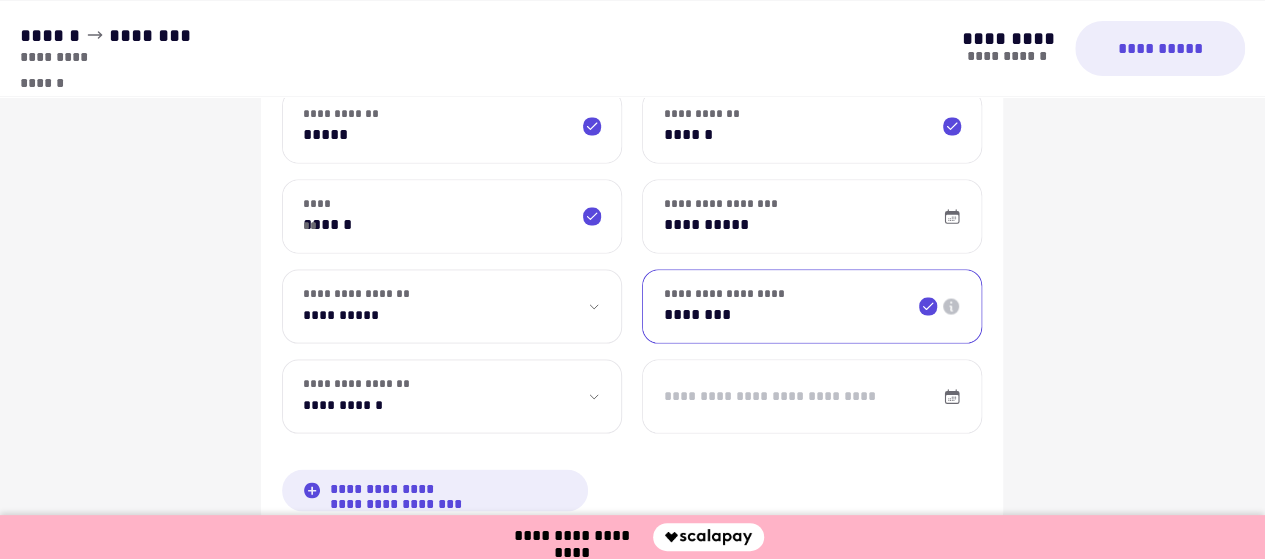 click on "**********" at bounding box center [452, -293] 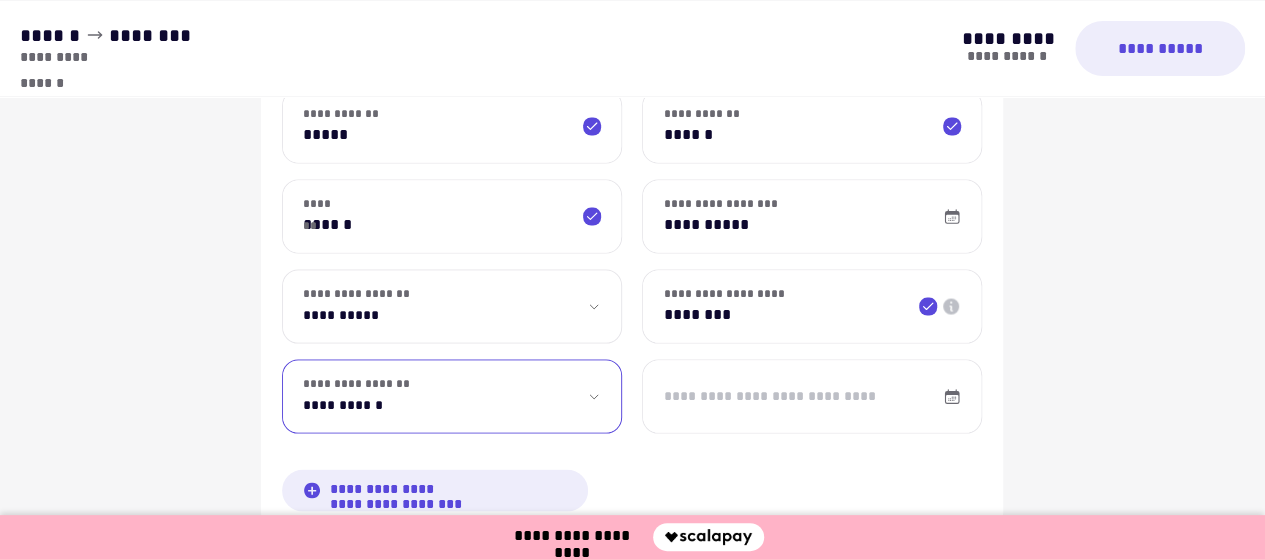 select on "**" 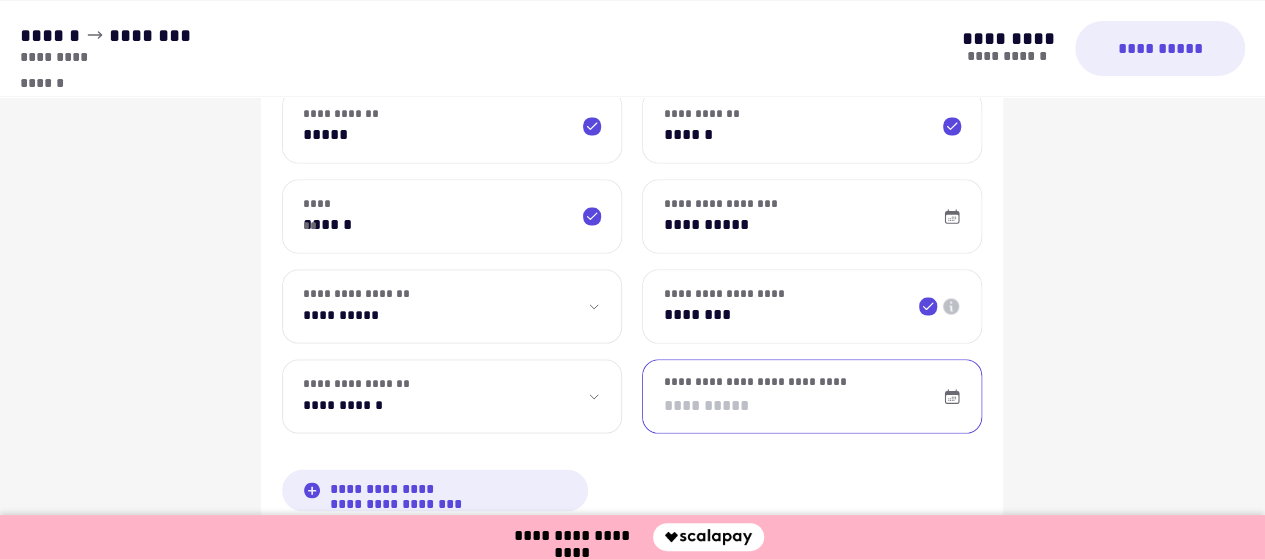 click on "**********" at bounding box center (812, 396) 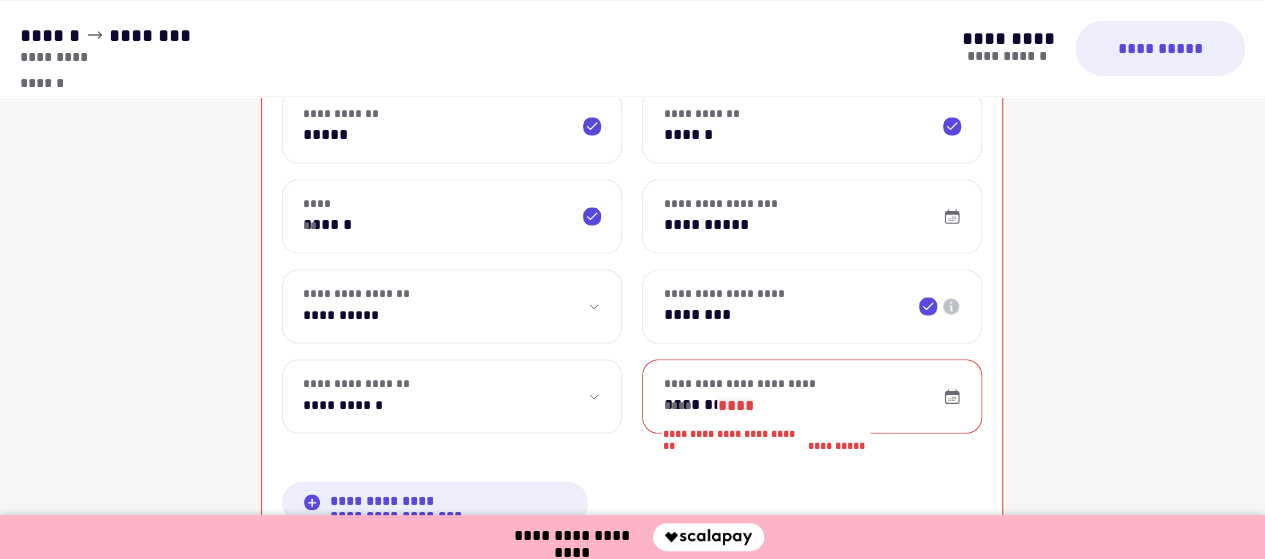 click on "**********" at bounding box center (632, 204) 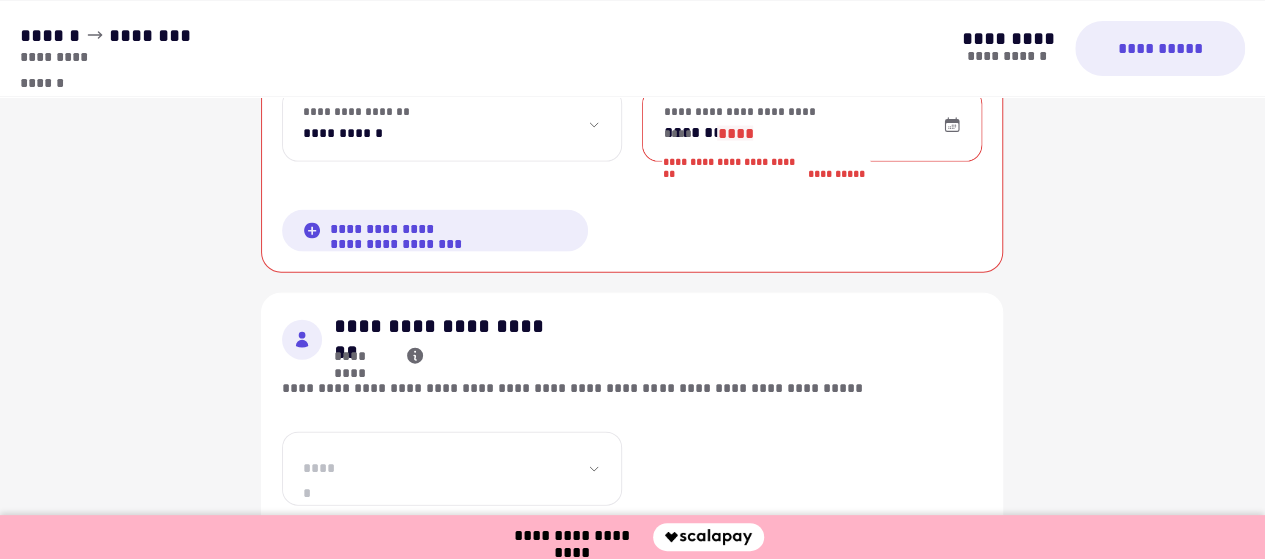 scroll, scrollTop: 2132, scrollLeft: 0, axis: vertical 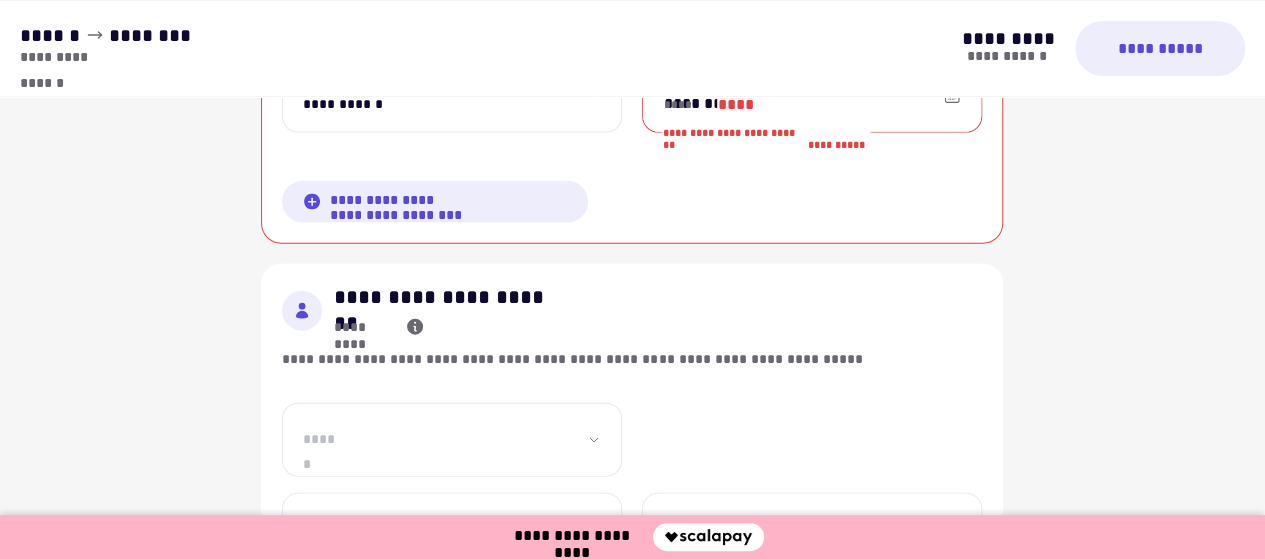 click on "**********" at bounding box center [632, -96] 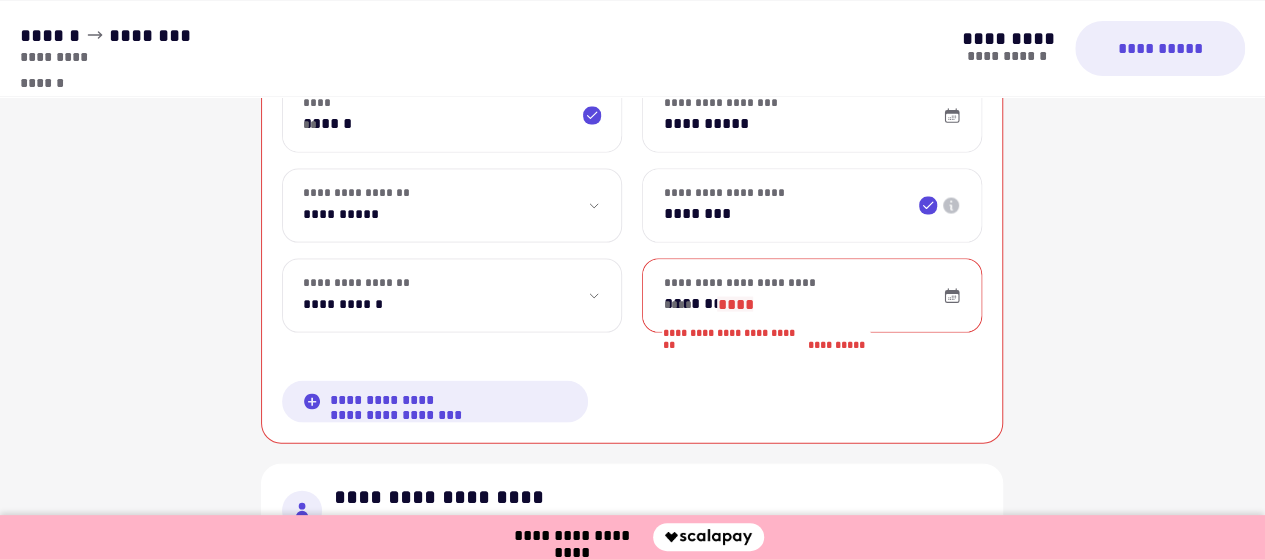 scroll, scrollTop: 1932, scrollLeft: 0, axis: vertical 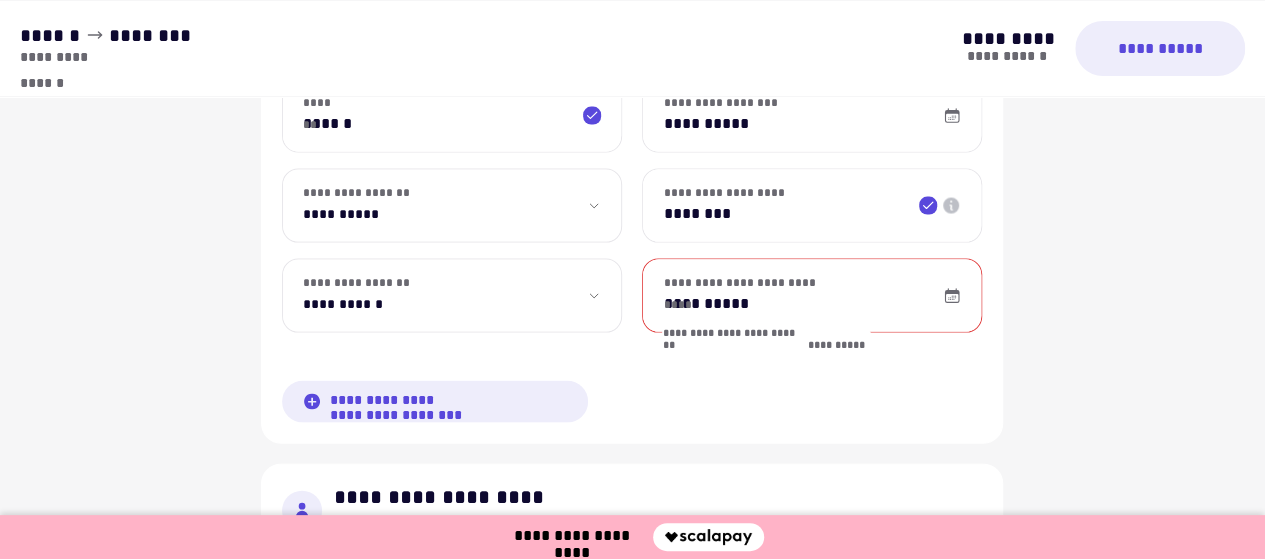 click on "**********" at bounding box center (812, 296) 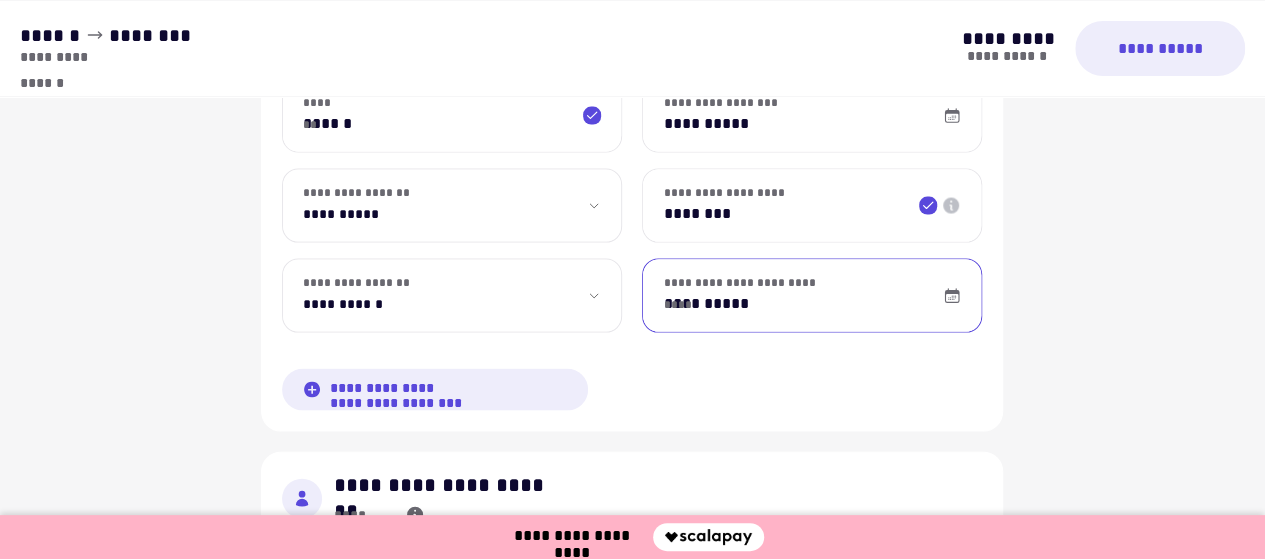type on "**********" 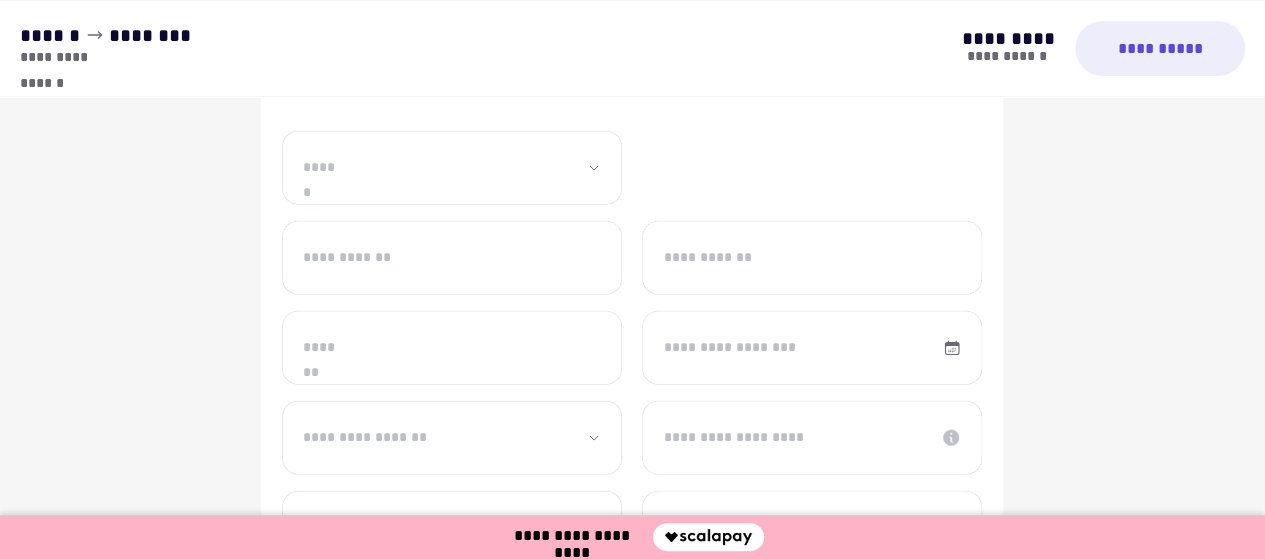 scroll, scrollTop: 2232, scrollLeft: 0, axis: vertical 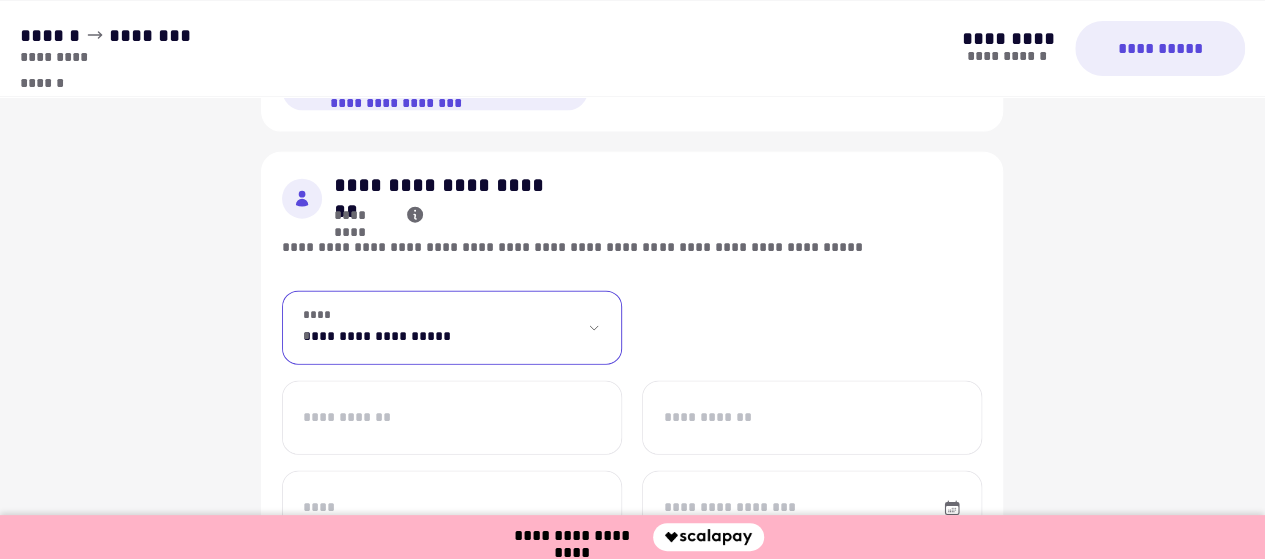 click on "**********" at bounding box center (452, 328) 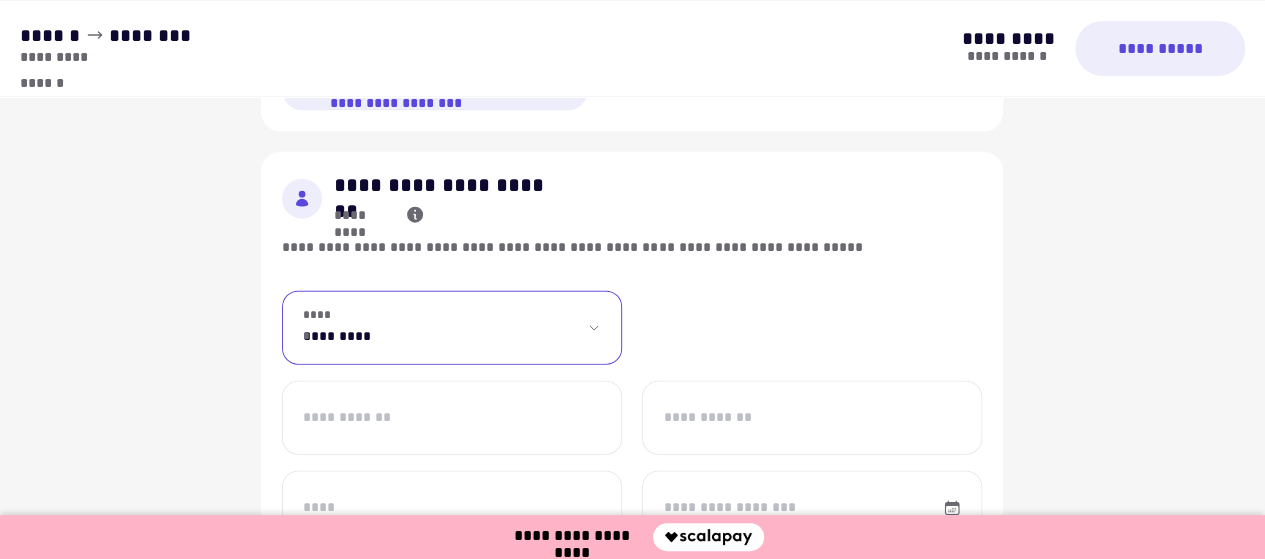 click on "**********" at bounding box center [452, 328] 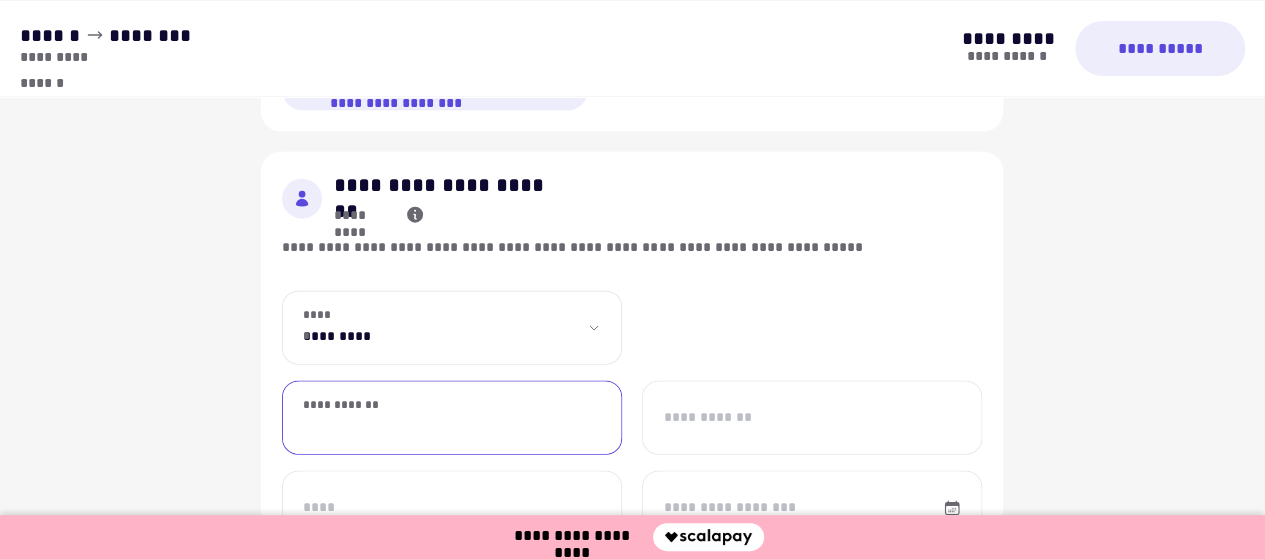 click on "**********" at bounding box center (452, 418) 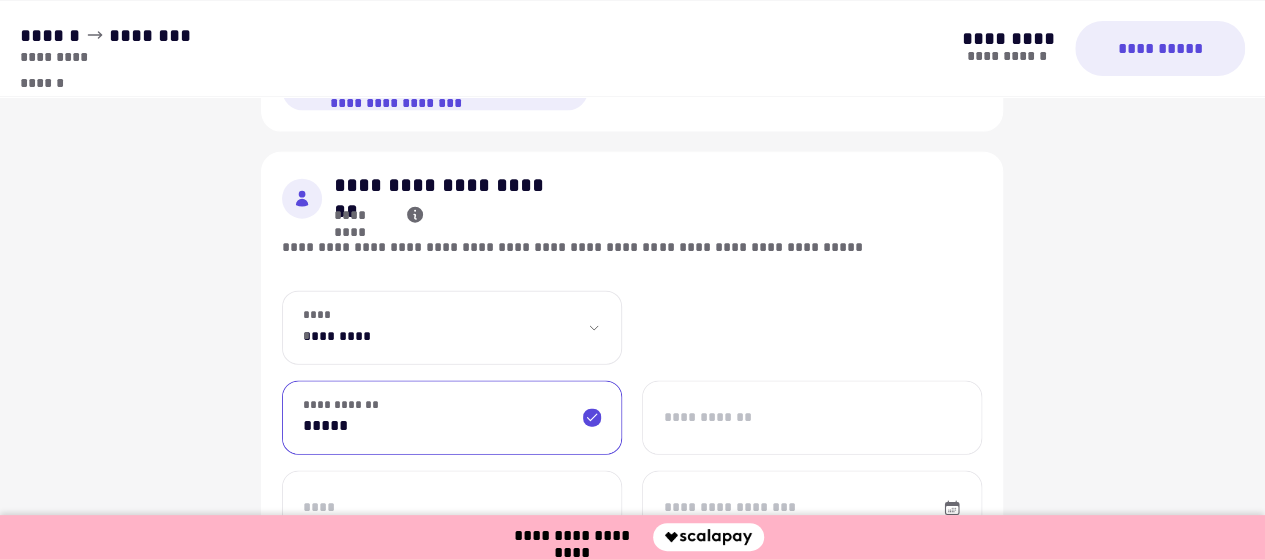 type on "*****" 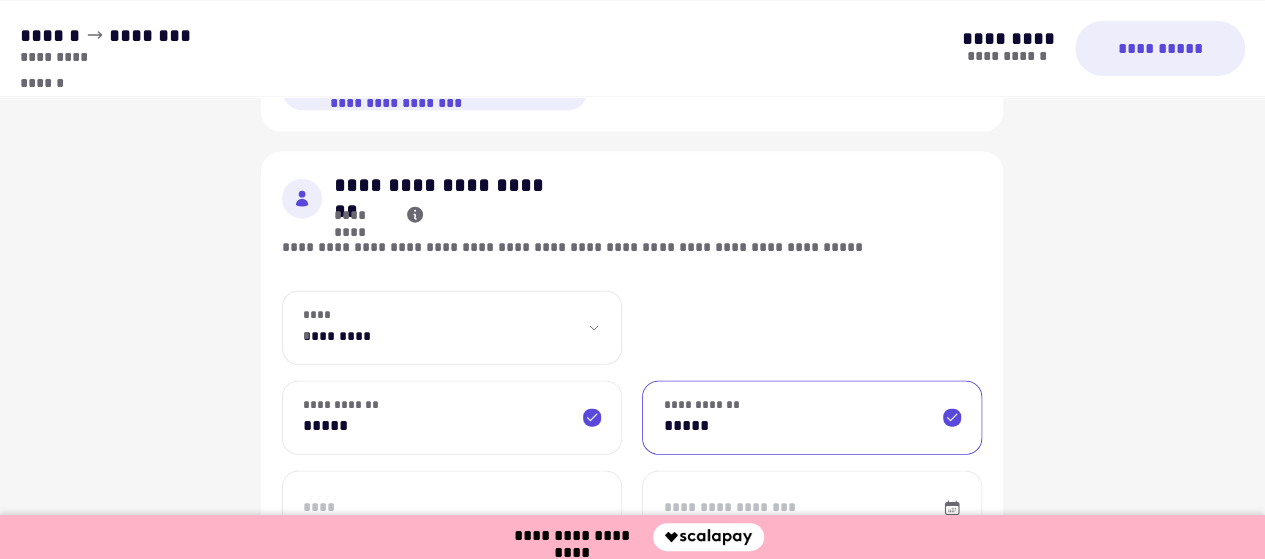 scroll, scrollTop: 2432, scrollLeft: 0, axis: vertical 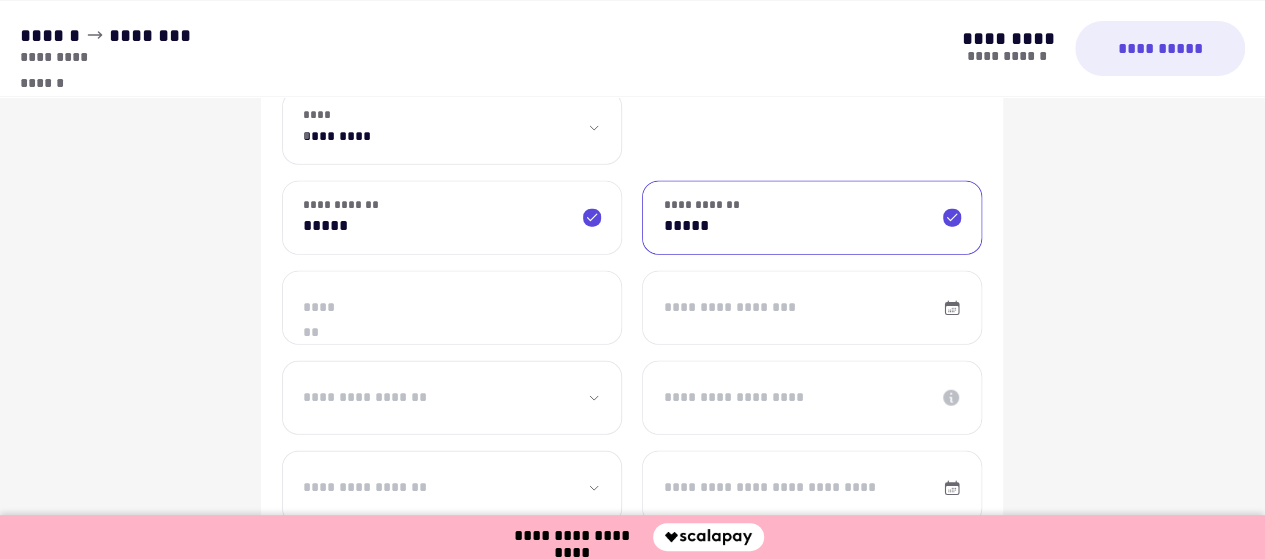 type on "*****" 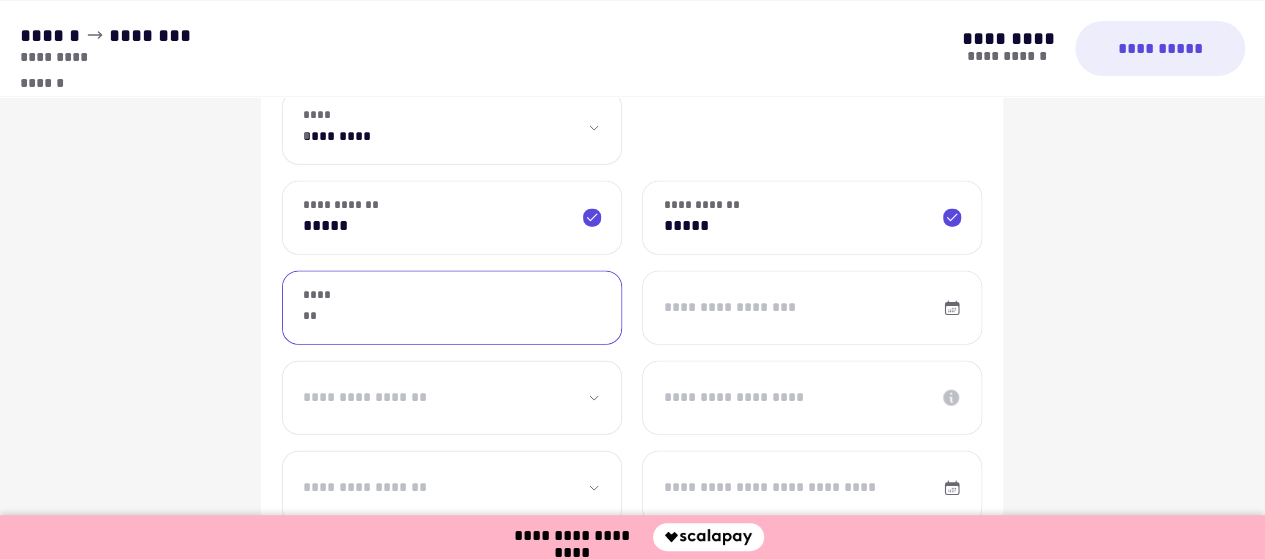 type on "******" 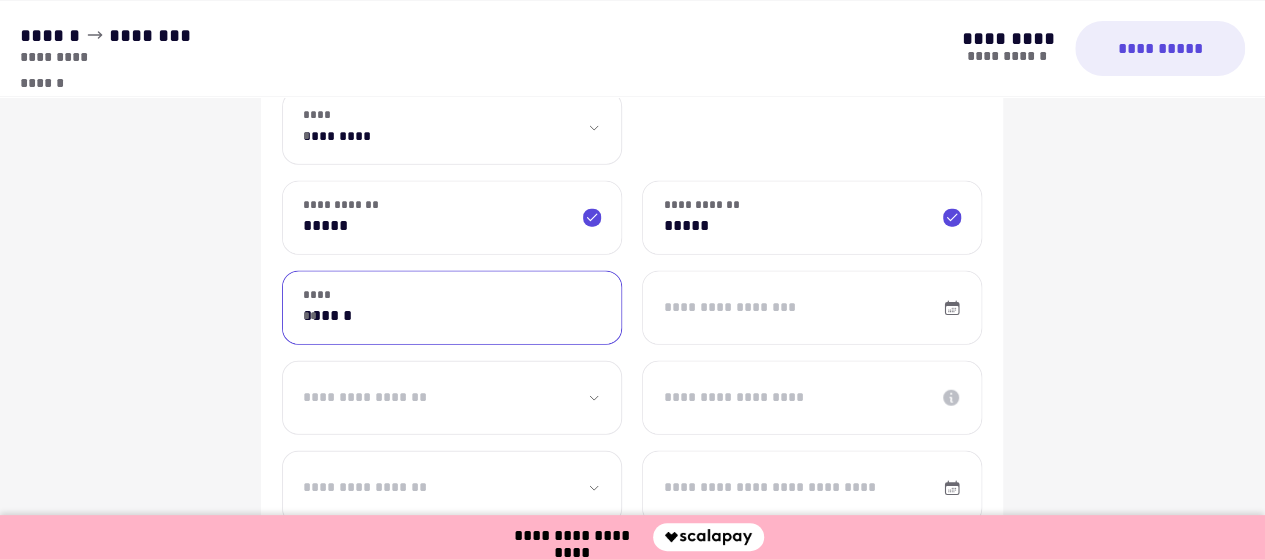 select on "**" 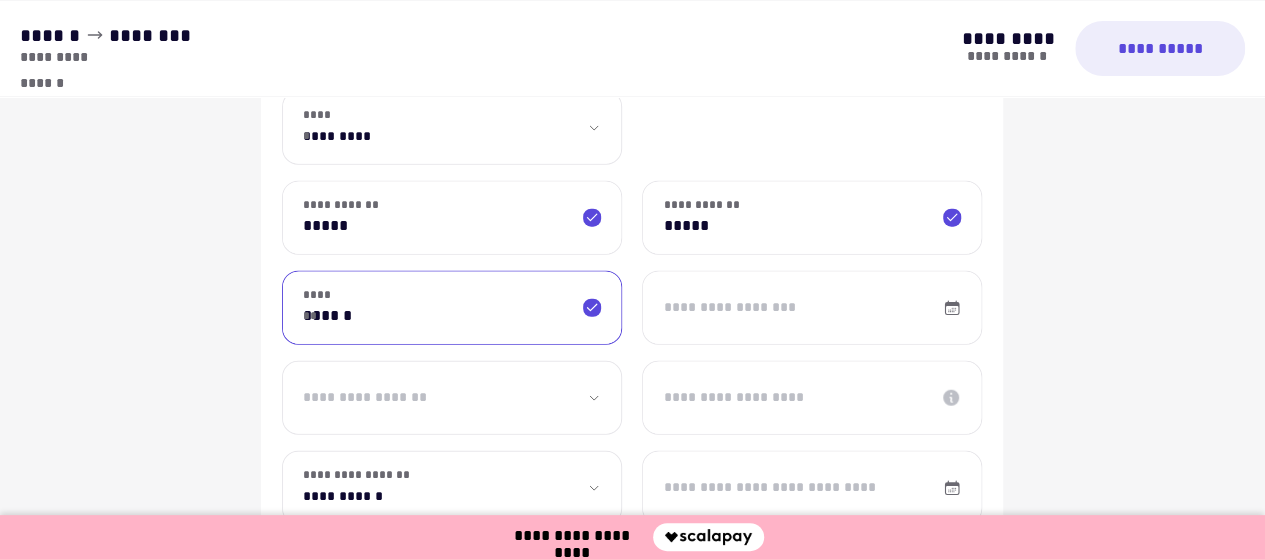 click on "**********" at bounding box center (812, 308) 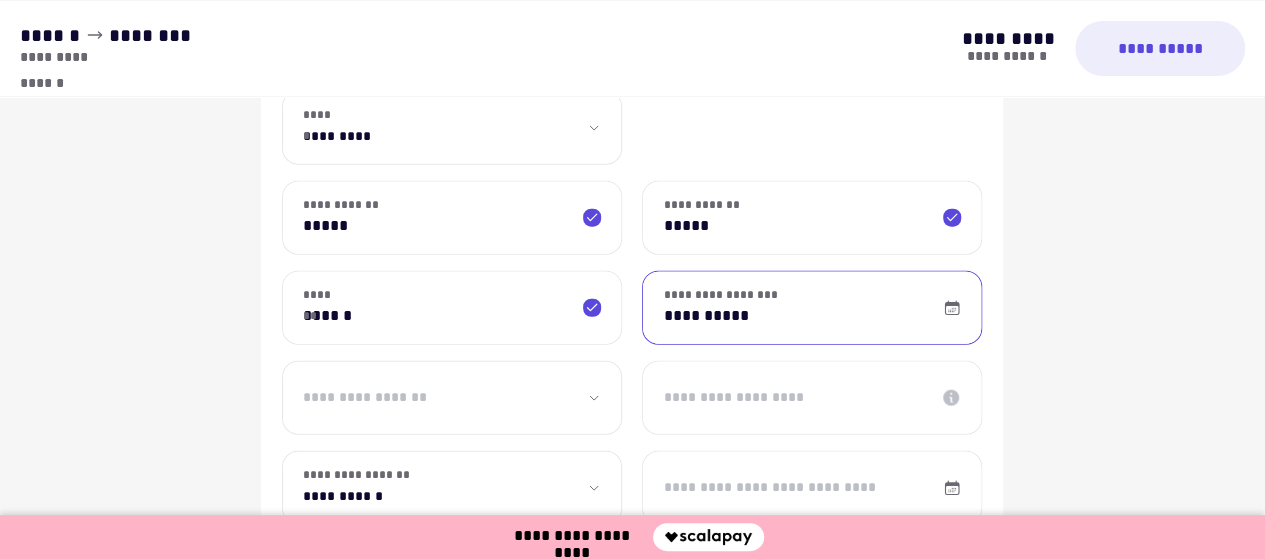 type on "**********" 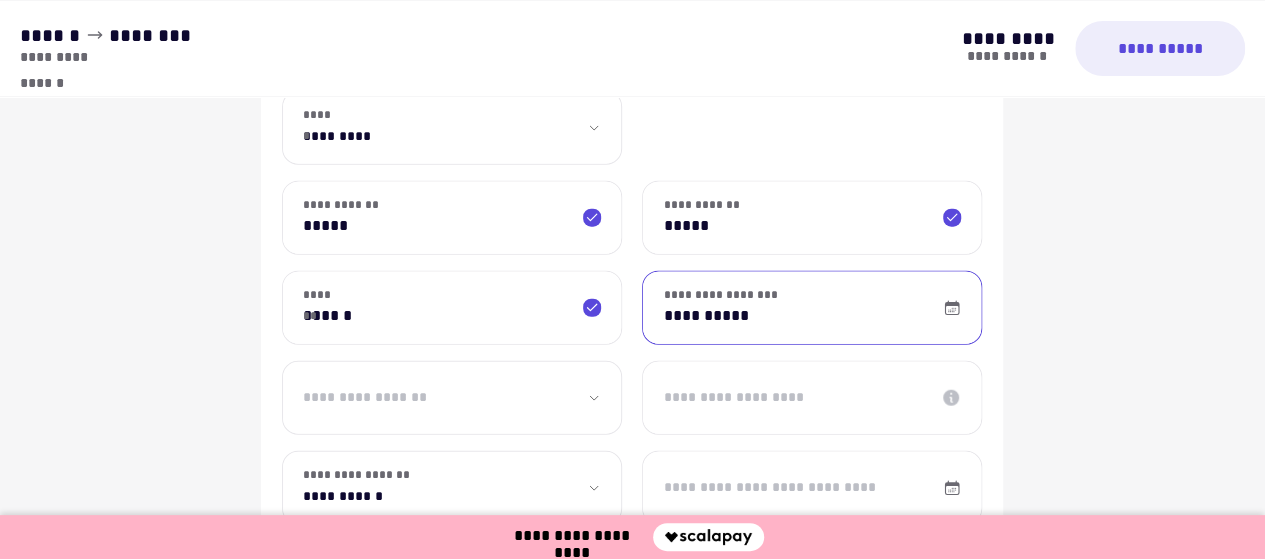 click on "**********" at bounding box center (452, -983) 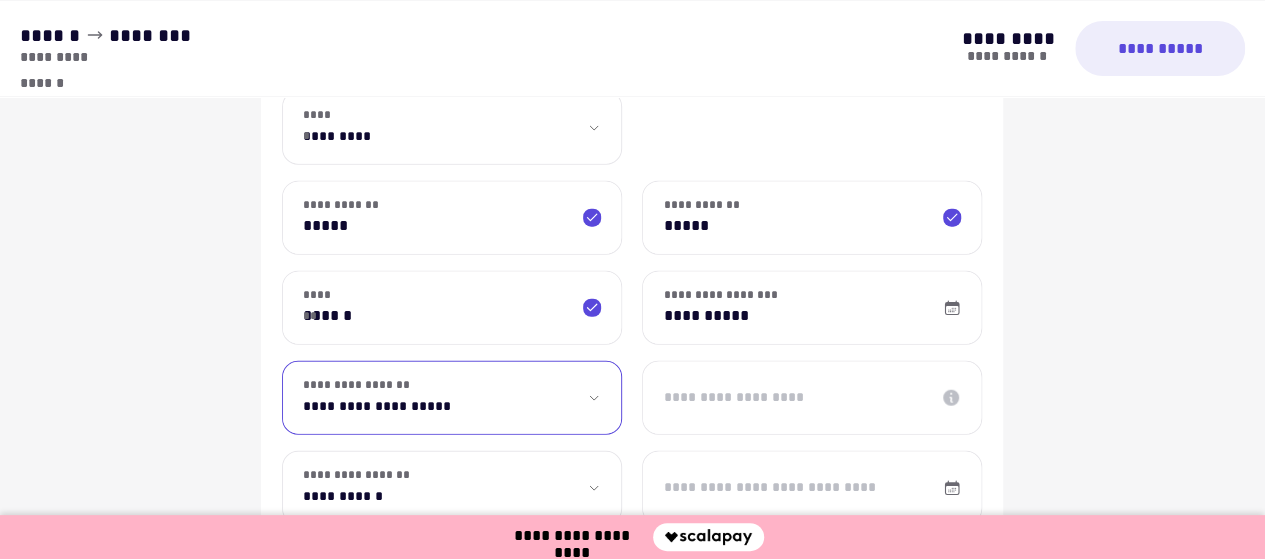 select on "********" 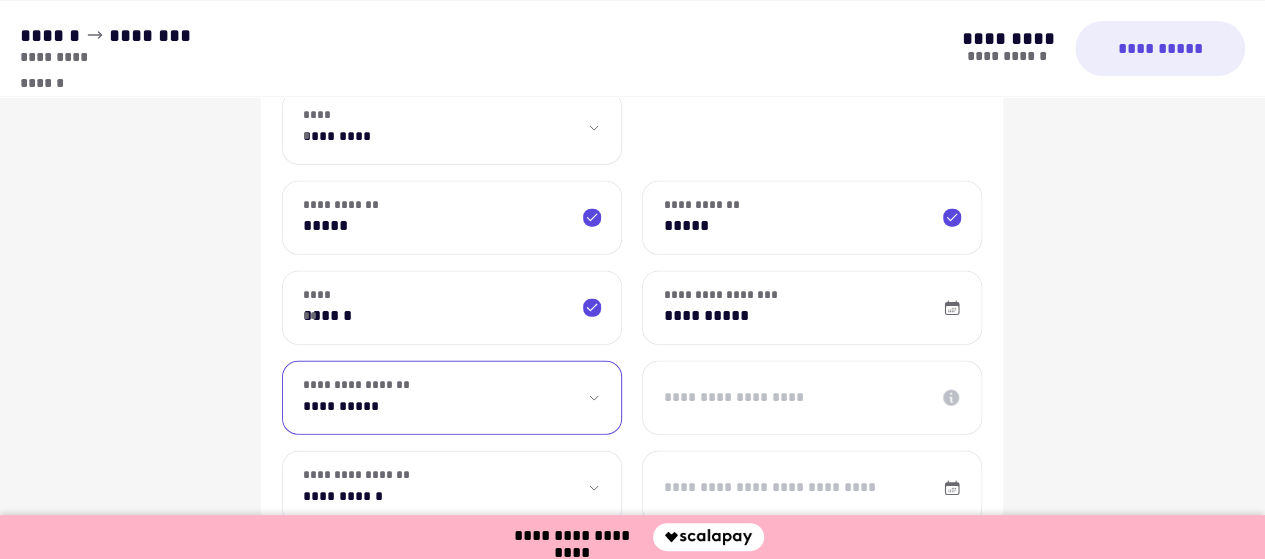 click on "**********" at bounding box center (452, 398) 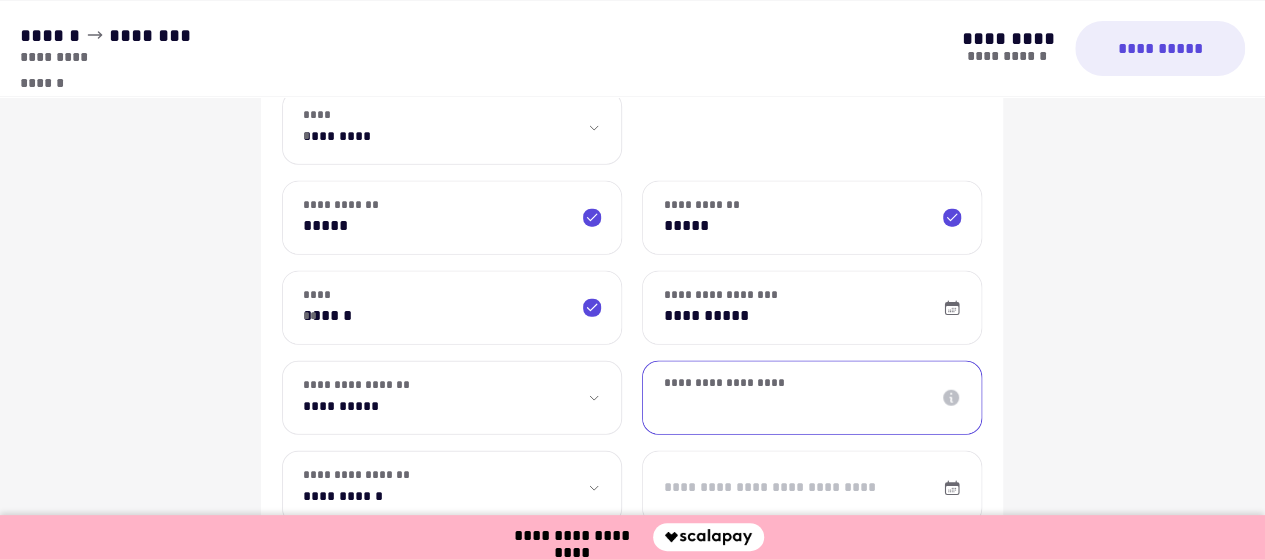click on "**********" at bounding box center [812, 398] 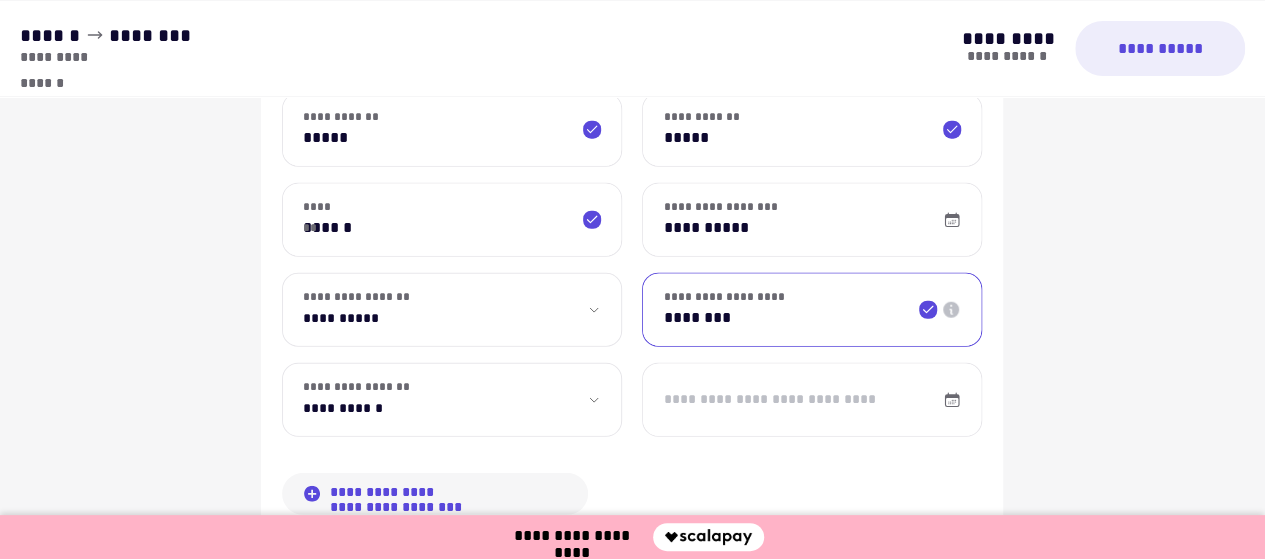 scroll, scrollTop: 2632, scrollLeft: 0, axis: vertical 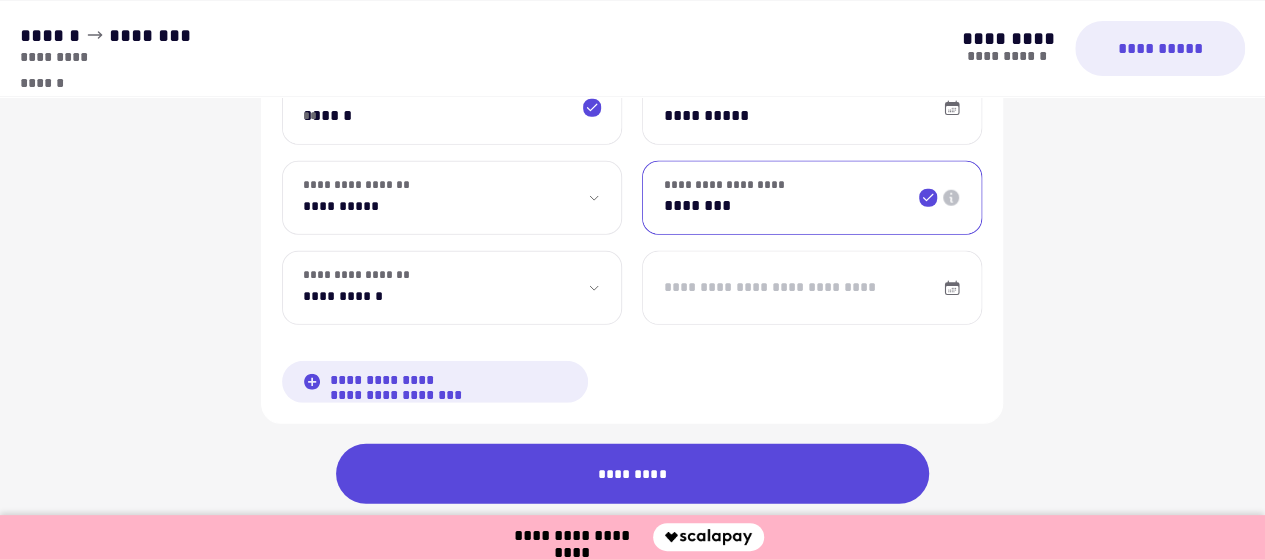 type on "********" 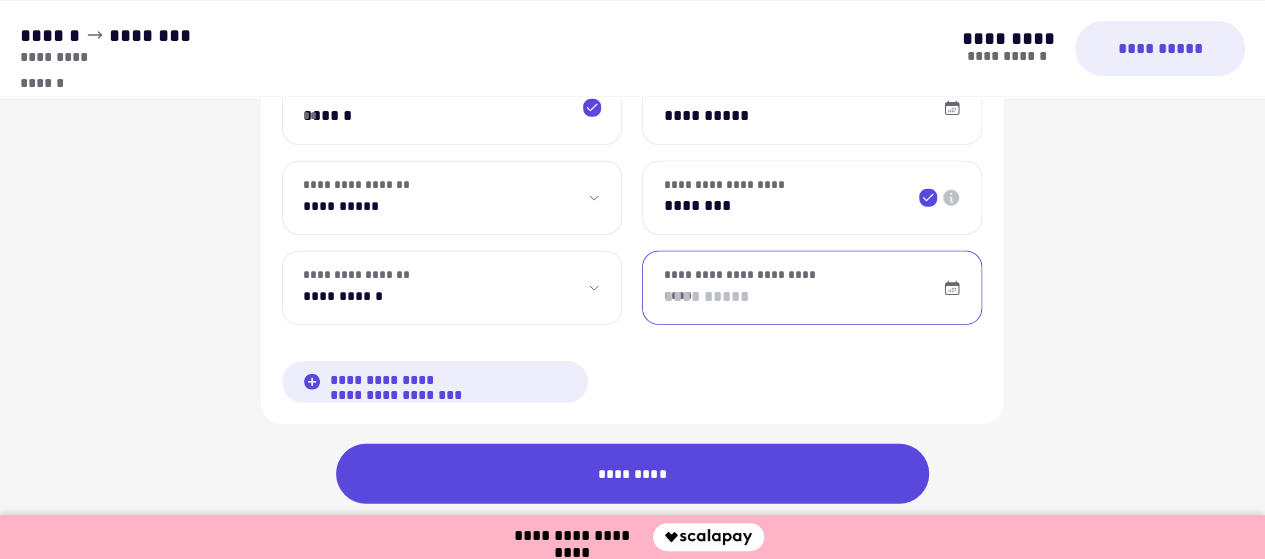 click on "**********" at bounding box center [812, 288] 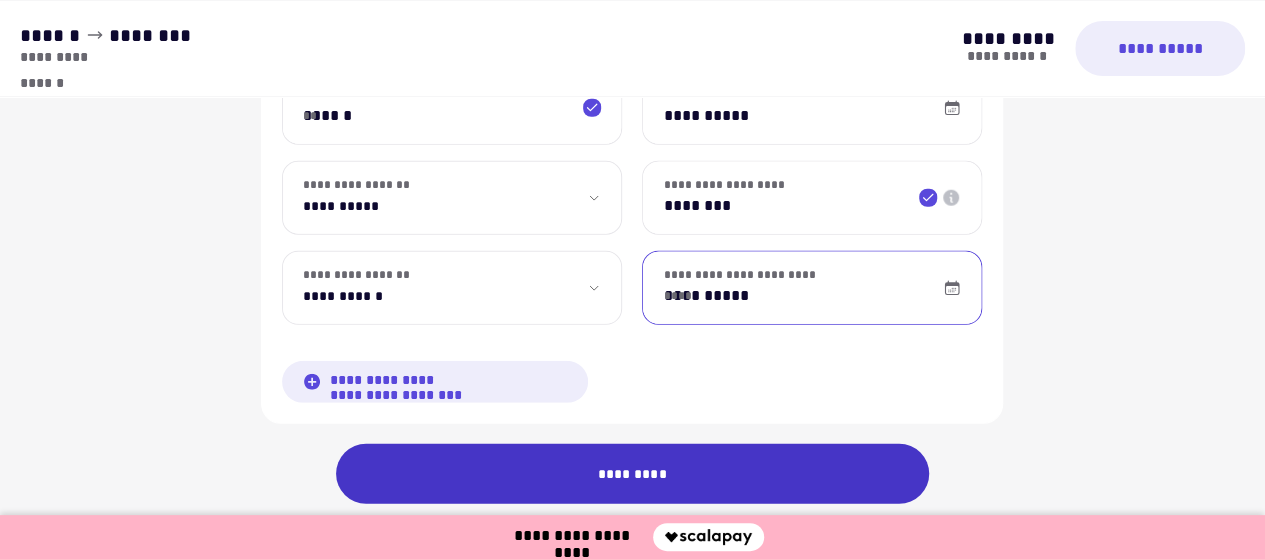 type on "**********" 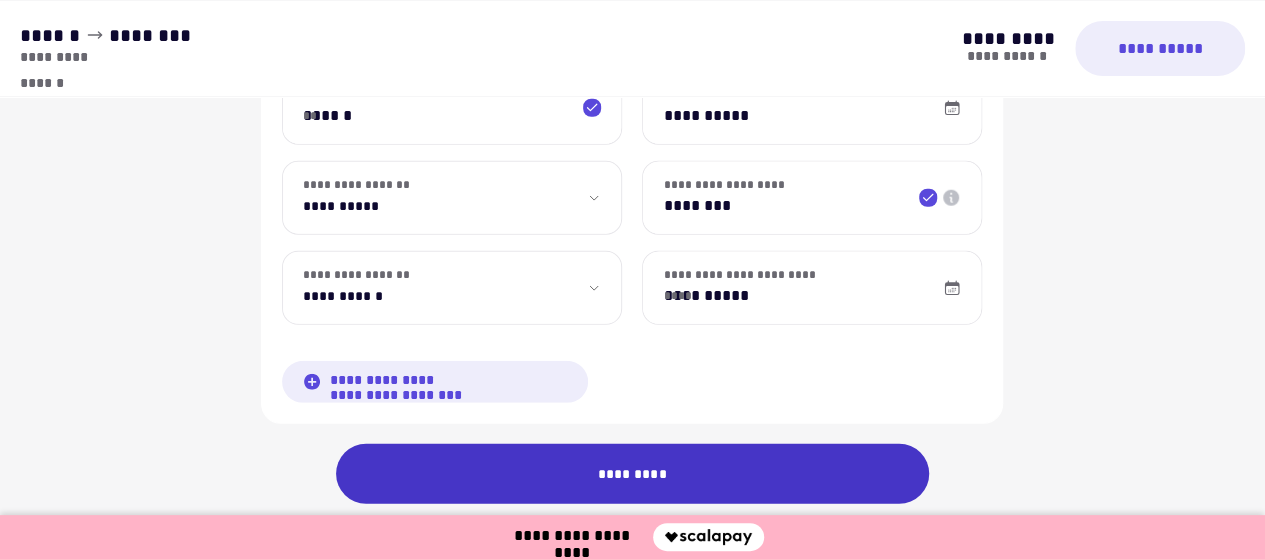 click on "*********" at bounding box center (633, 474) 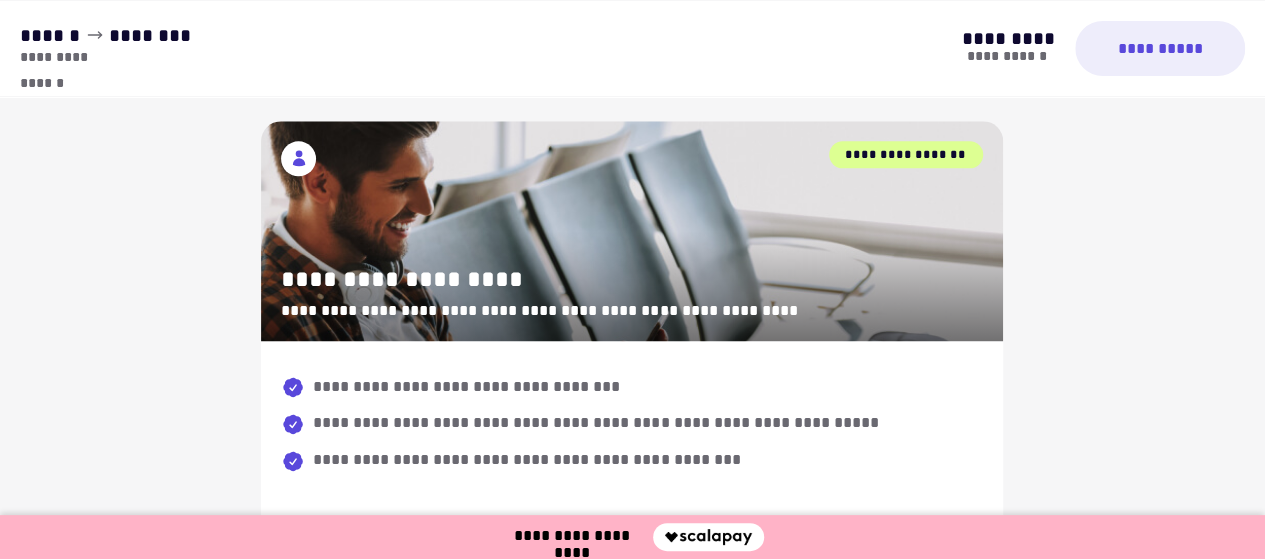scroll, scrollTop: 700, scrollLeft: 0, axis: vertical 